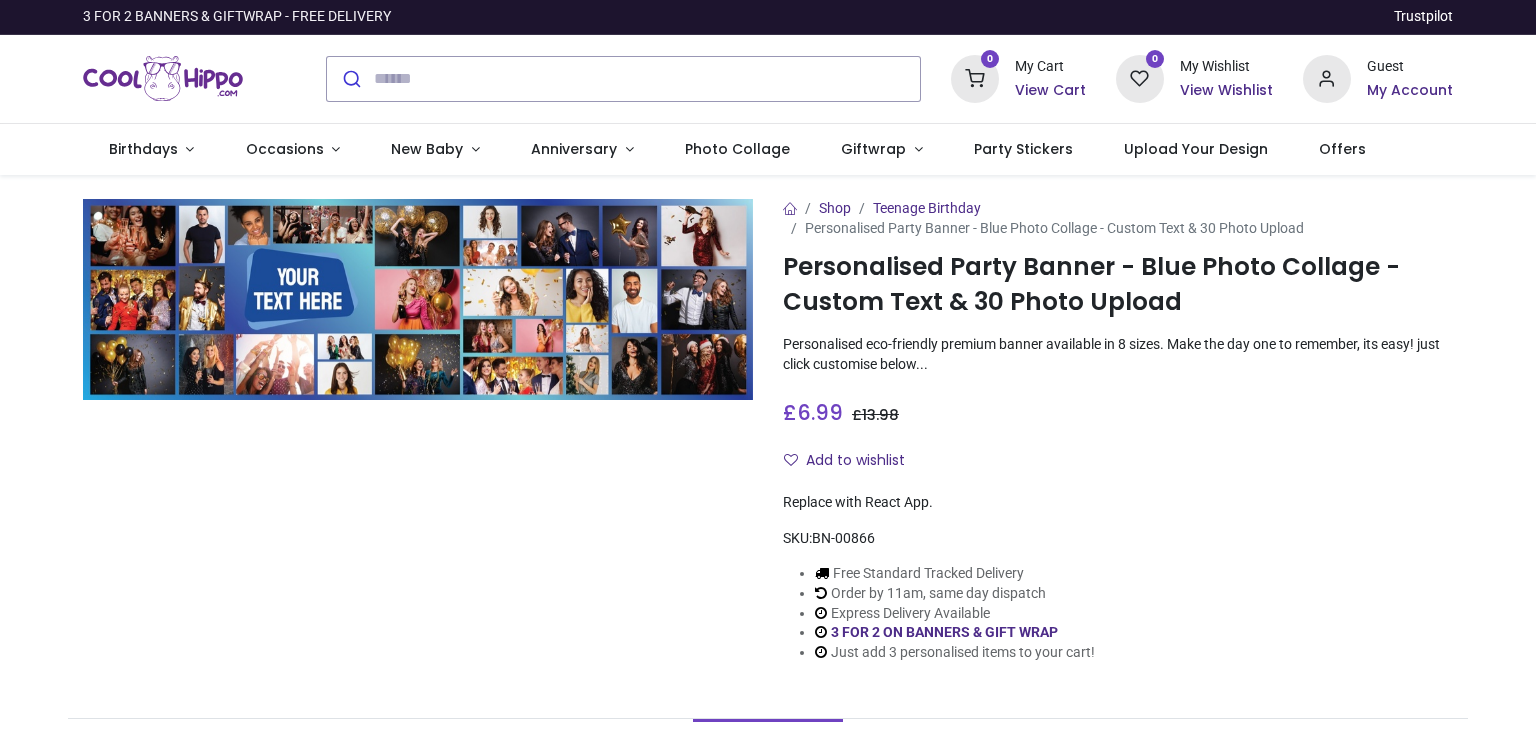 scroll, scrollTop: 0, scrollLeft: 0, axis: both 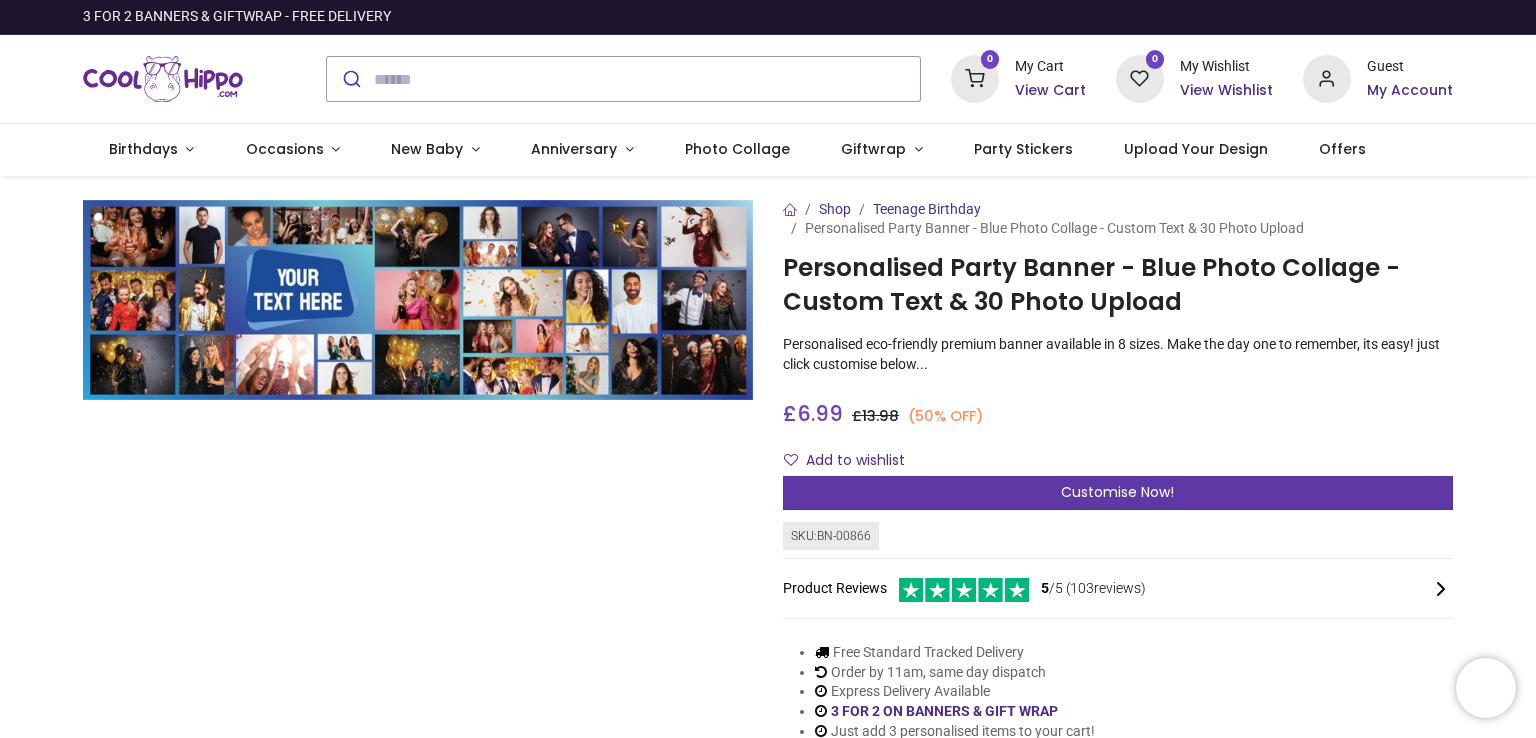 click on "Customise Now!" at bounding box center (1117, 492) 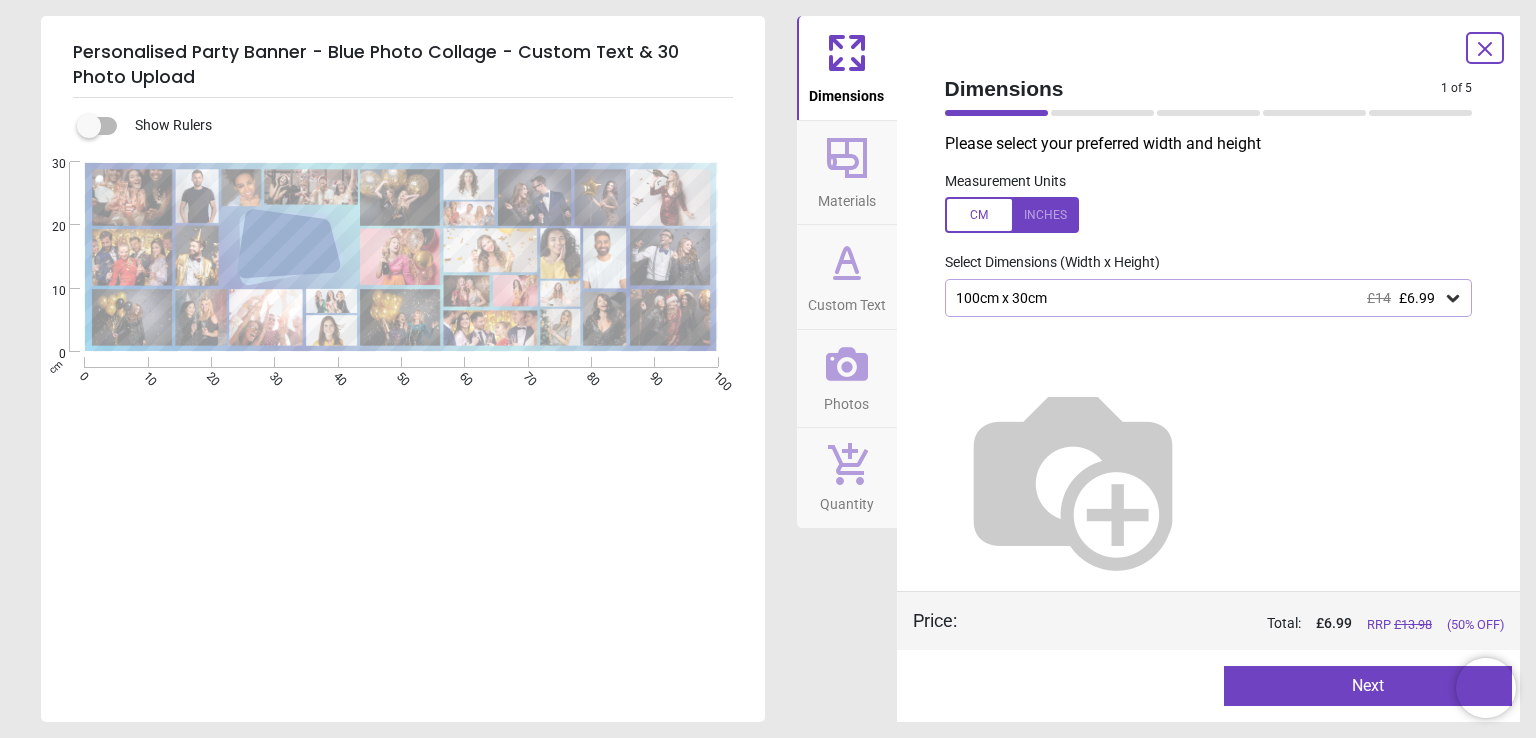 click on "100cm  x  30cm       £14 £6.99" at bounding box center (1199, 298) 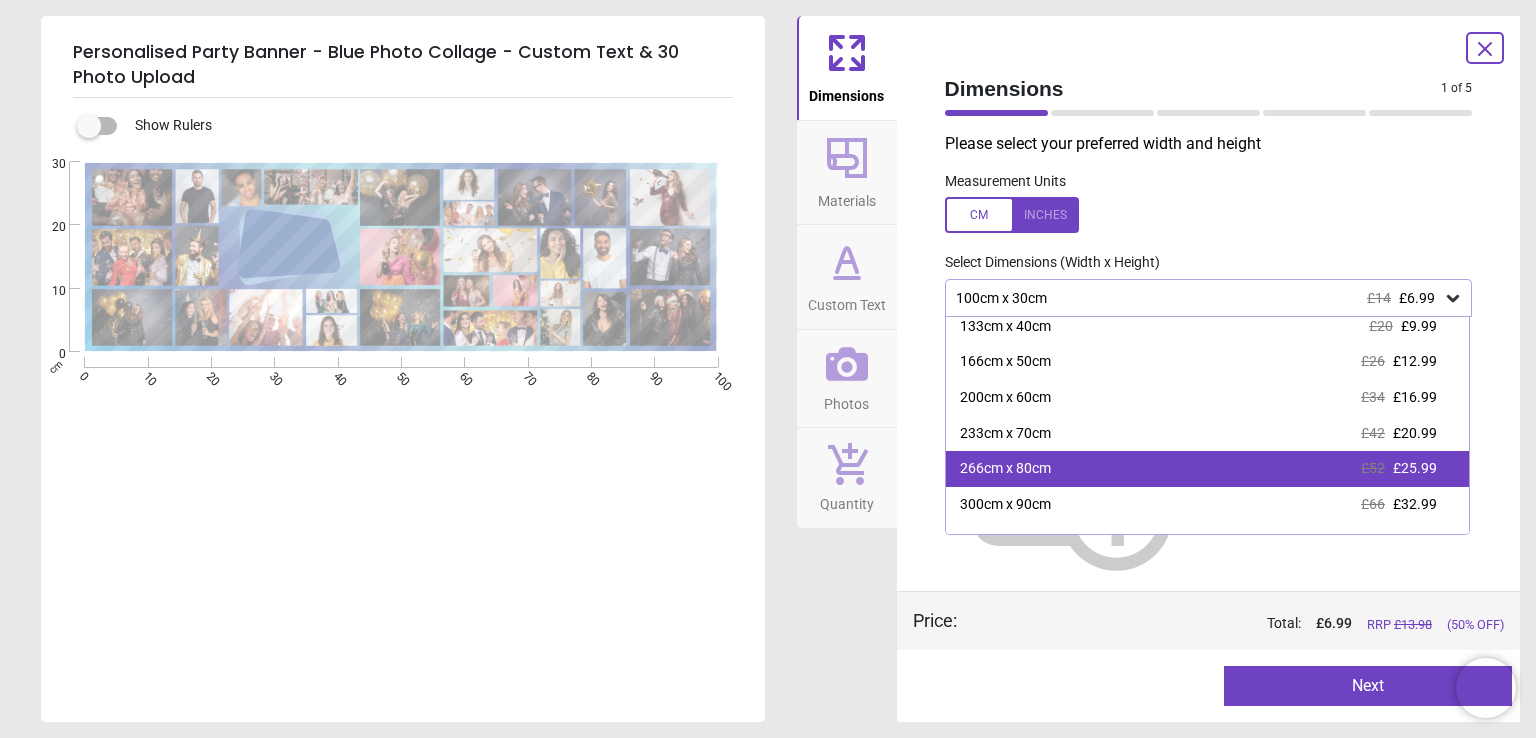 scroll, scrollTop: 68, scrollLeft: 0, axis: vertical 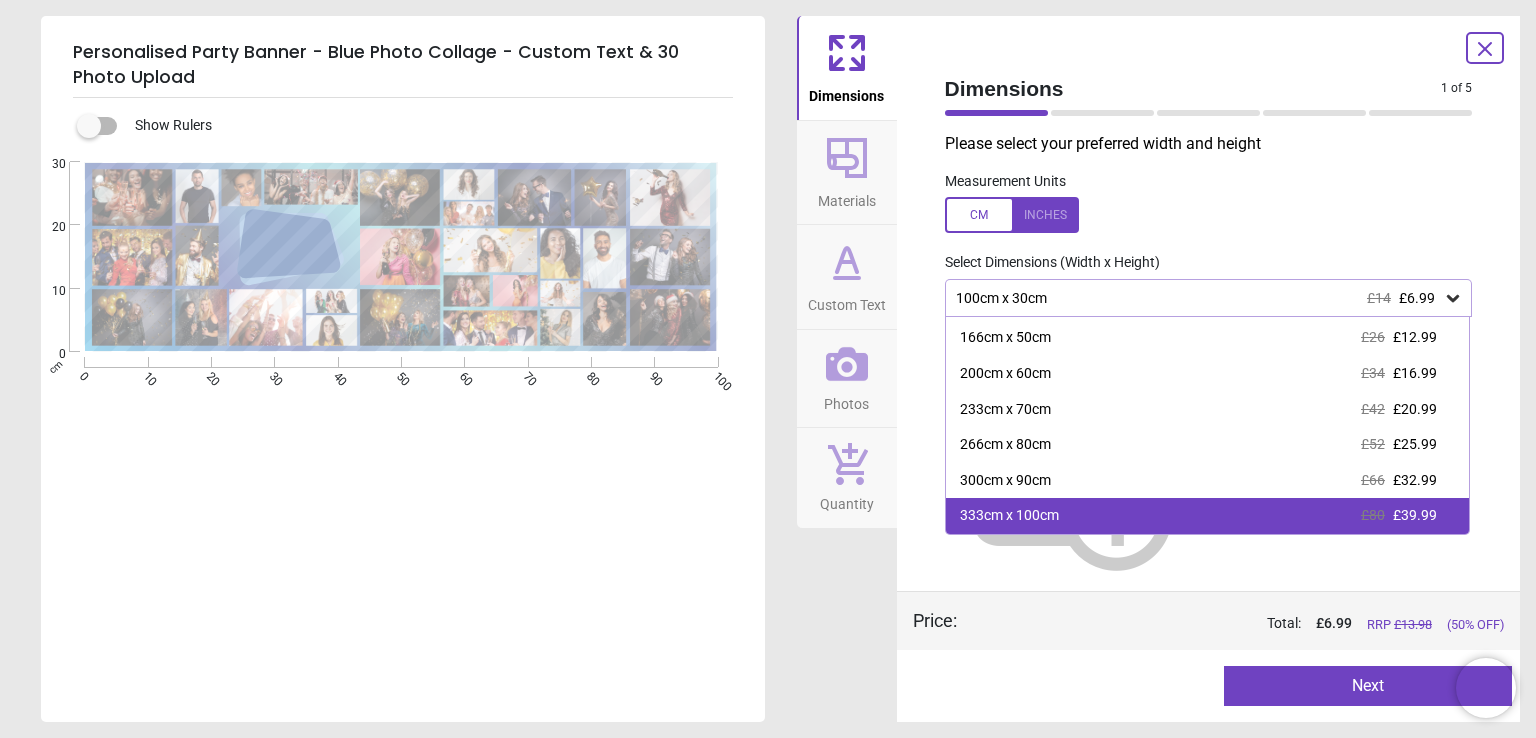 click on "333cm  x  100cm" at bounding box center (1009, 516) 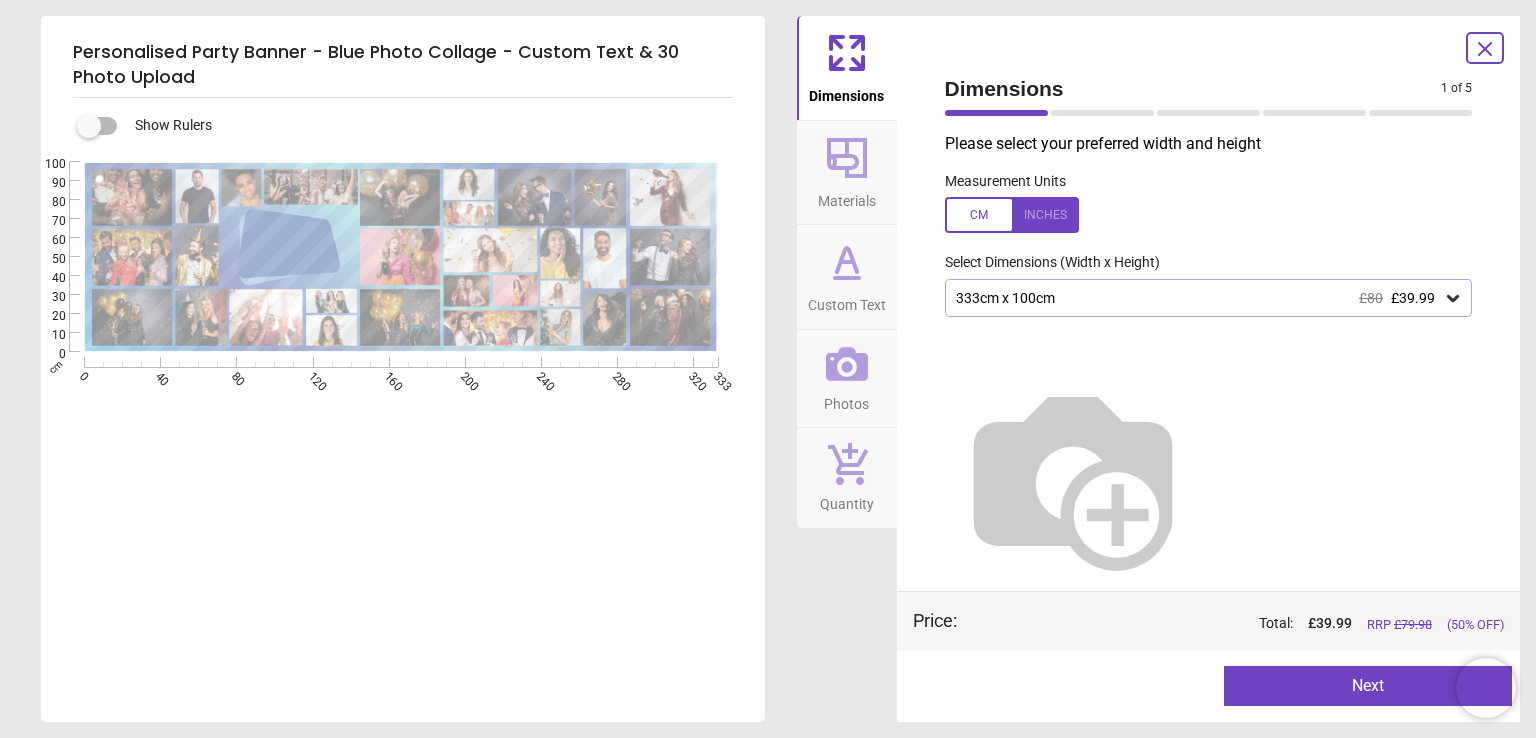 click on "Next" at bounding box center (1368, 686) 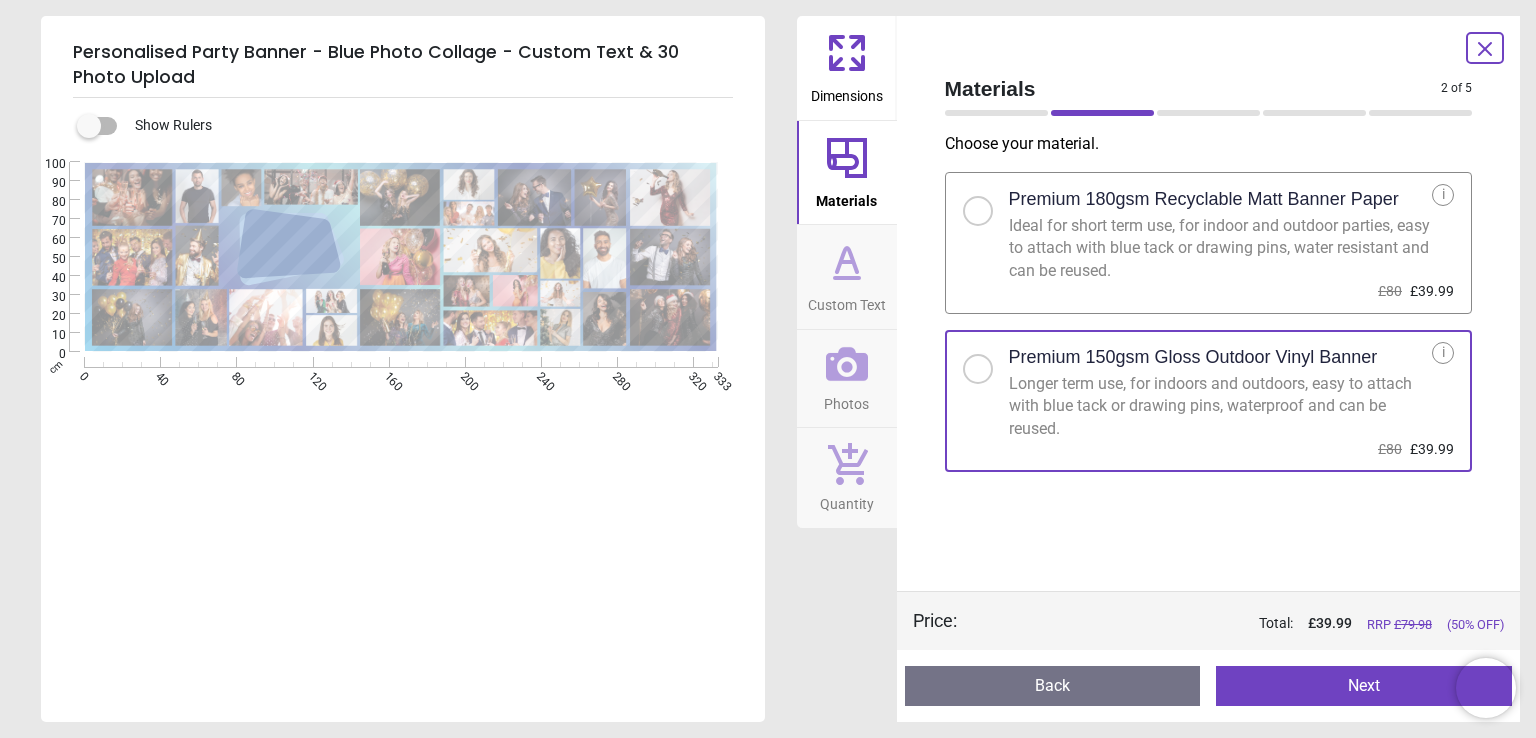 click on "Next" at bounding box center [1364, 686] 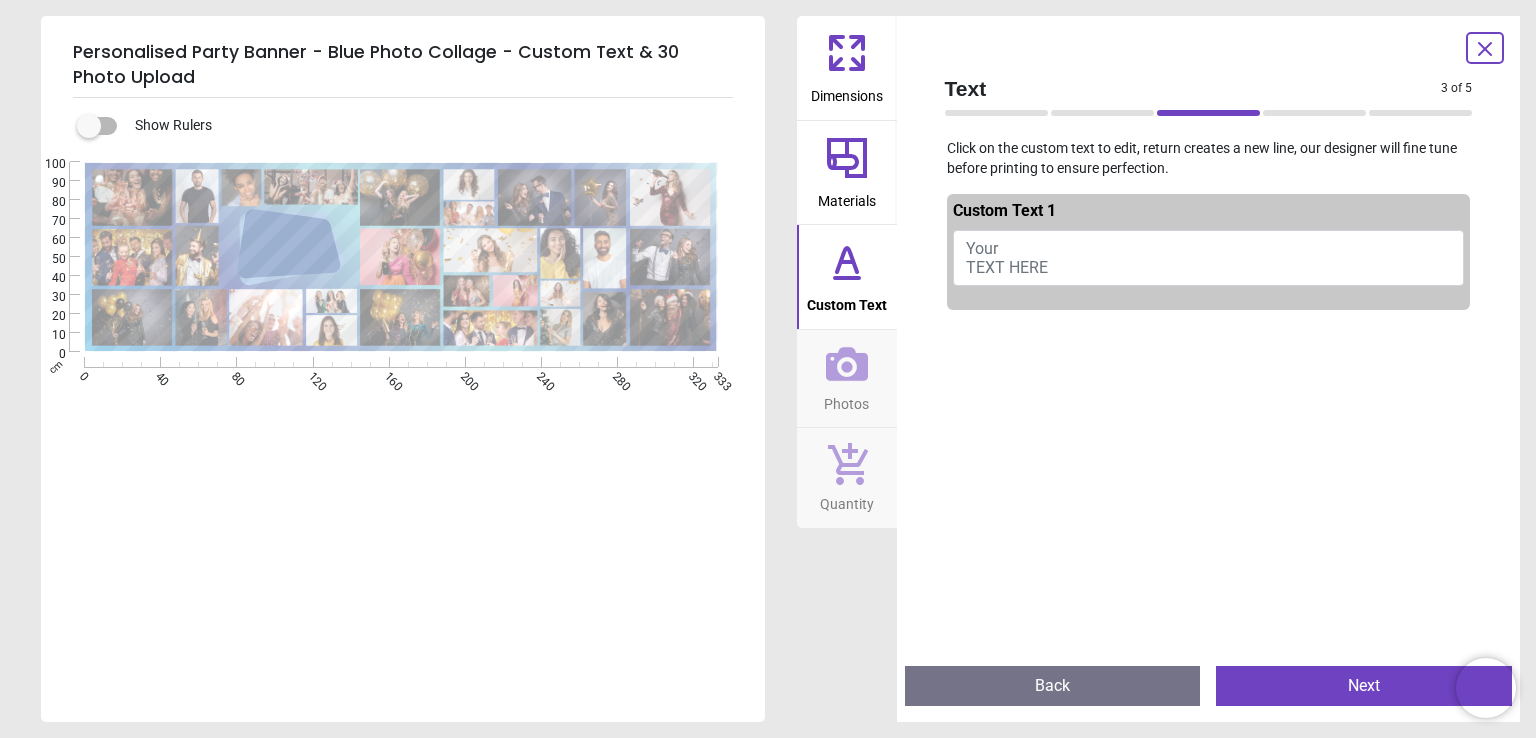 click on "Next" at bounding box center [1364, 686] 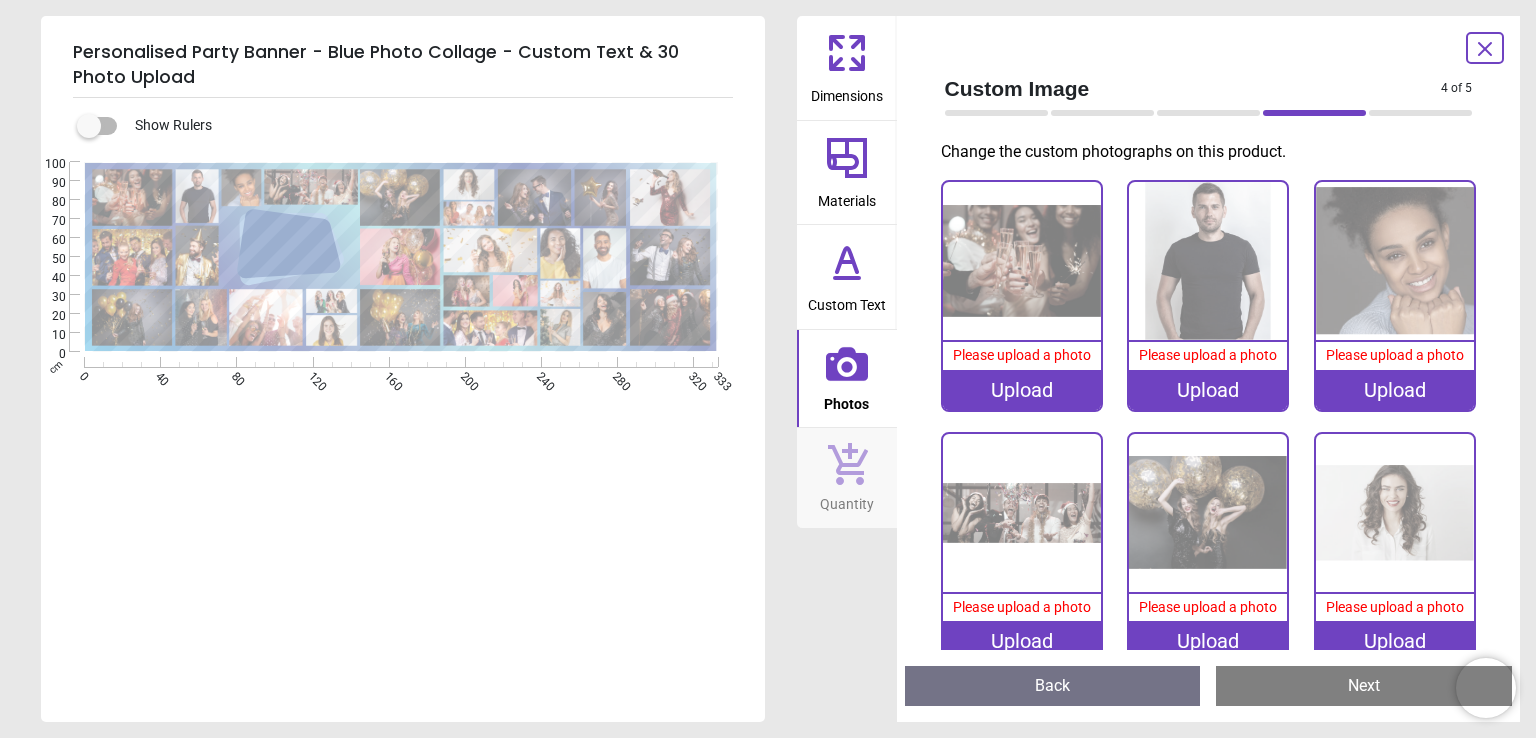 click 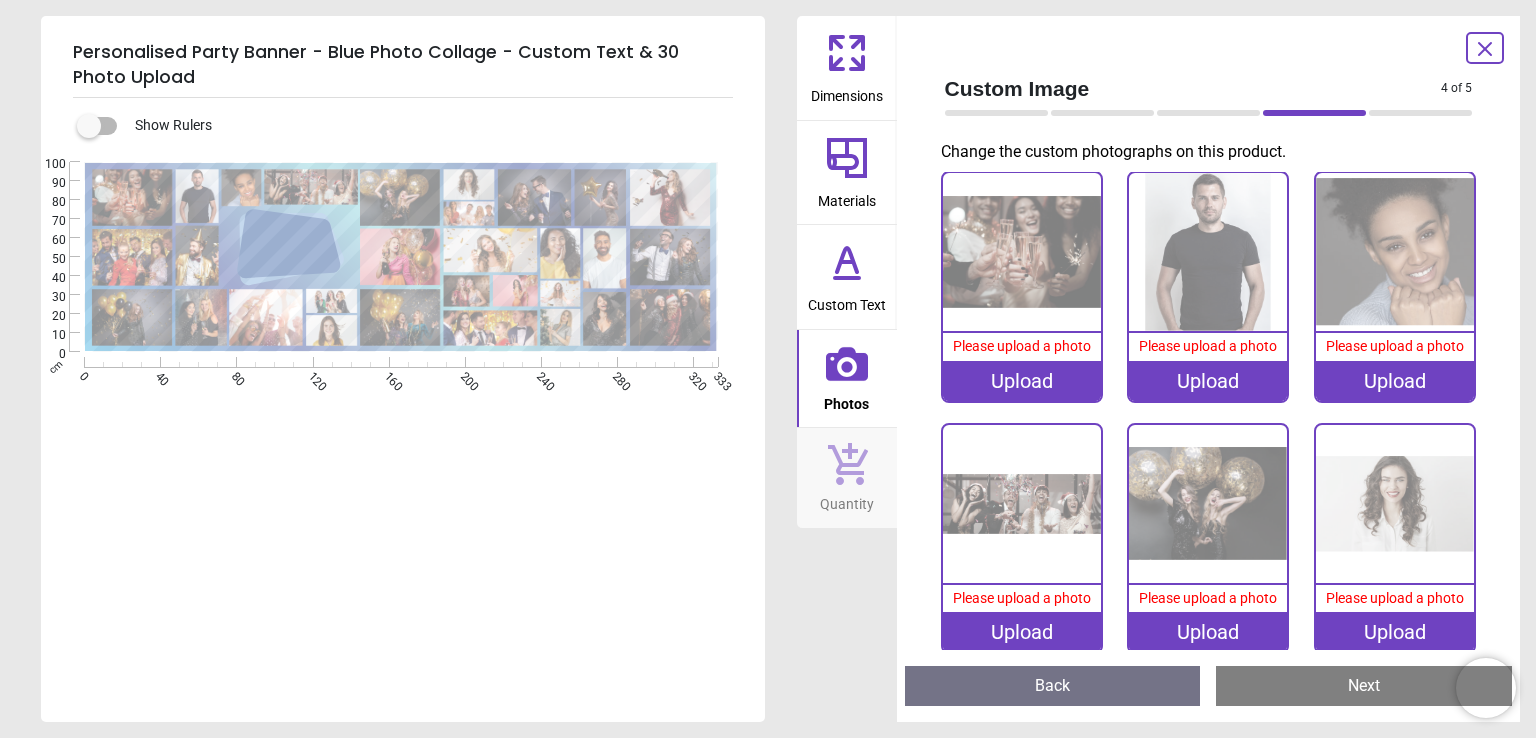 click 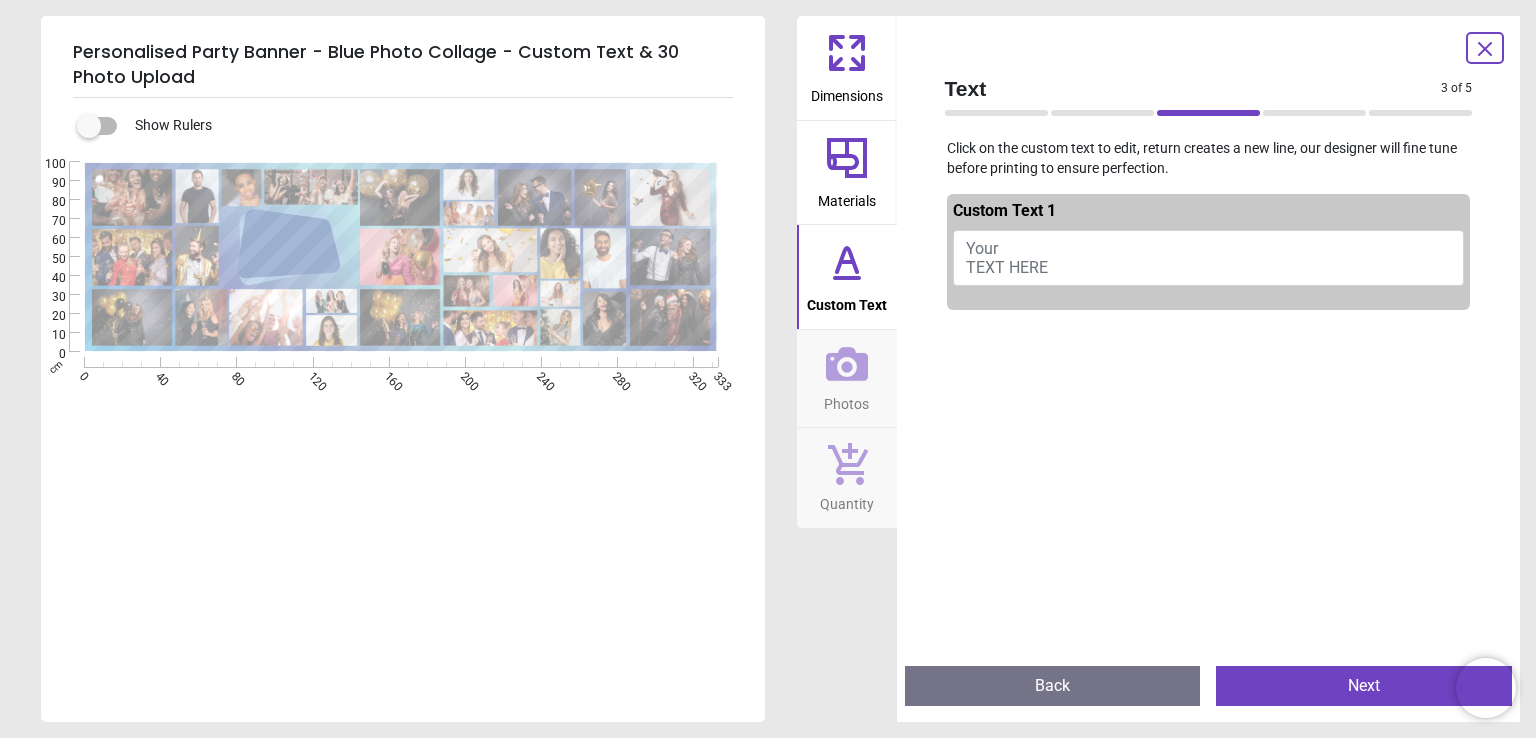 click at bounding box center (89, 126) 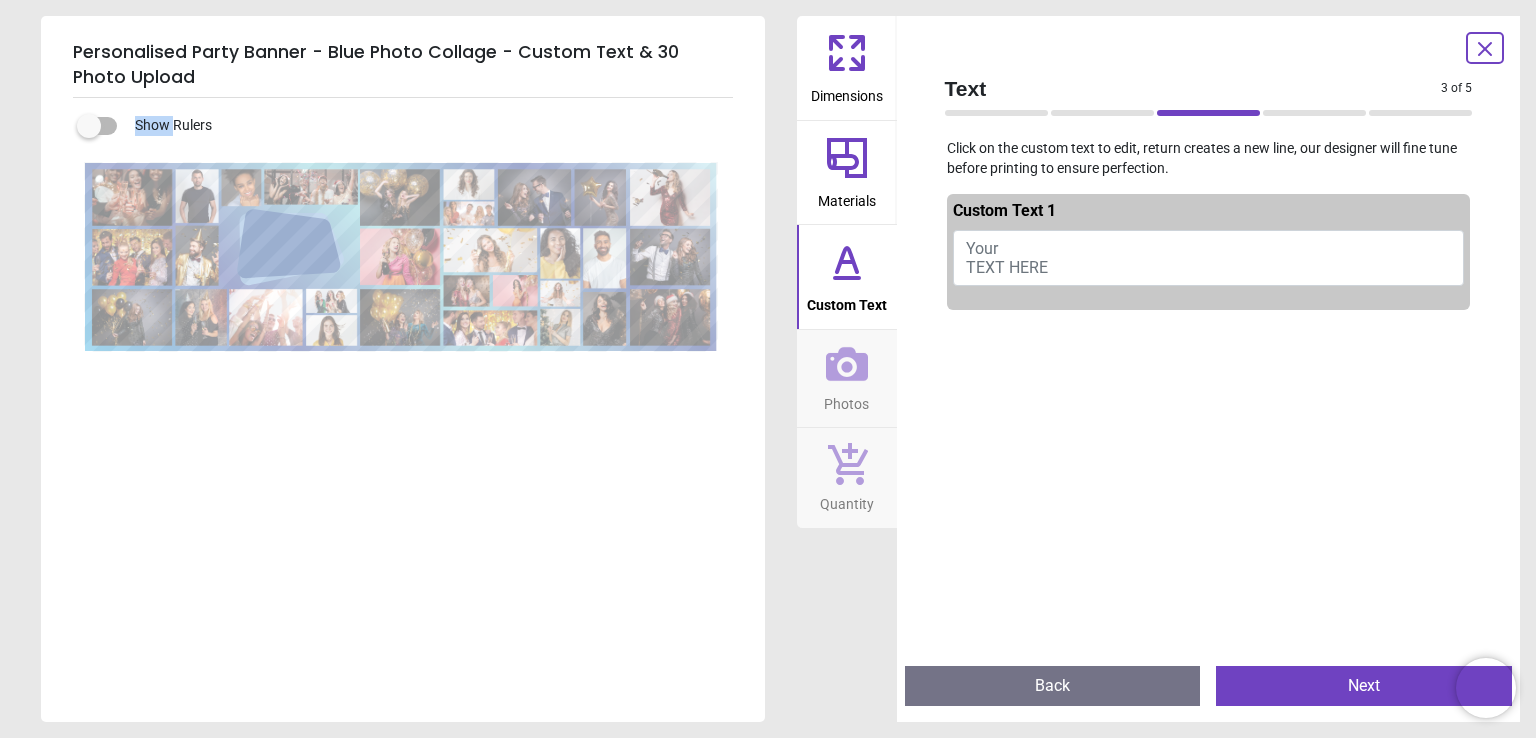 click on "Show Rulers" at bounding box center [427, 126] 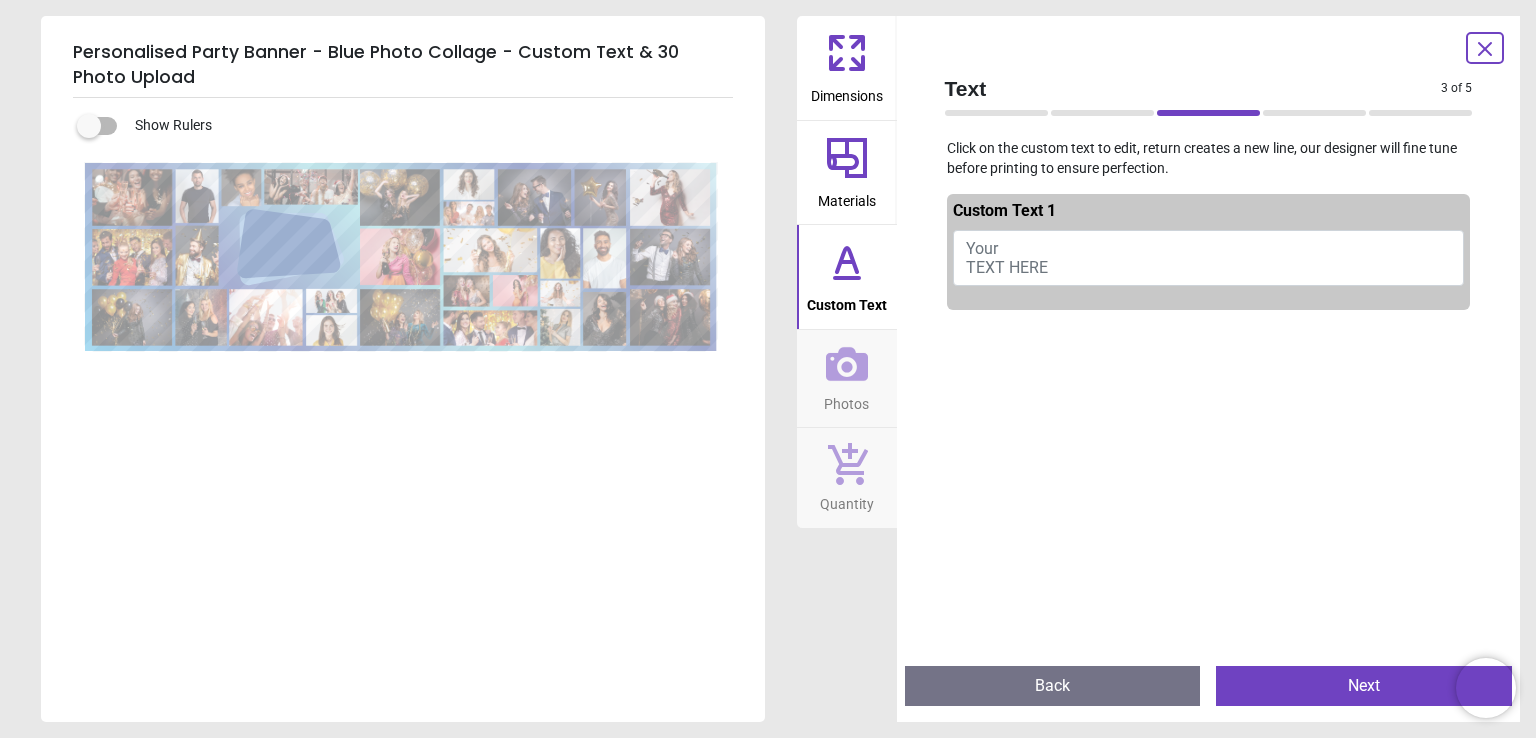 click at bounding box center [89, 126] 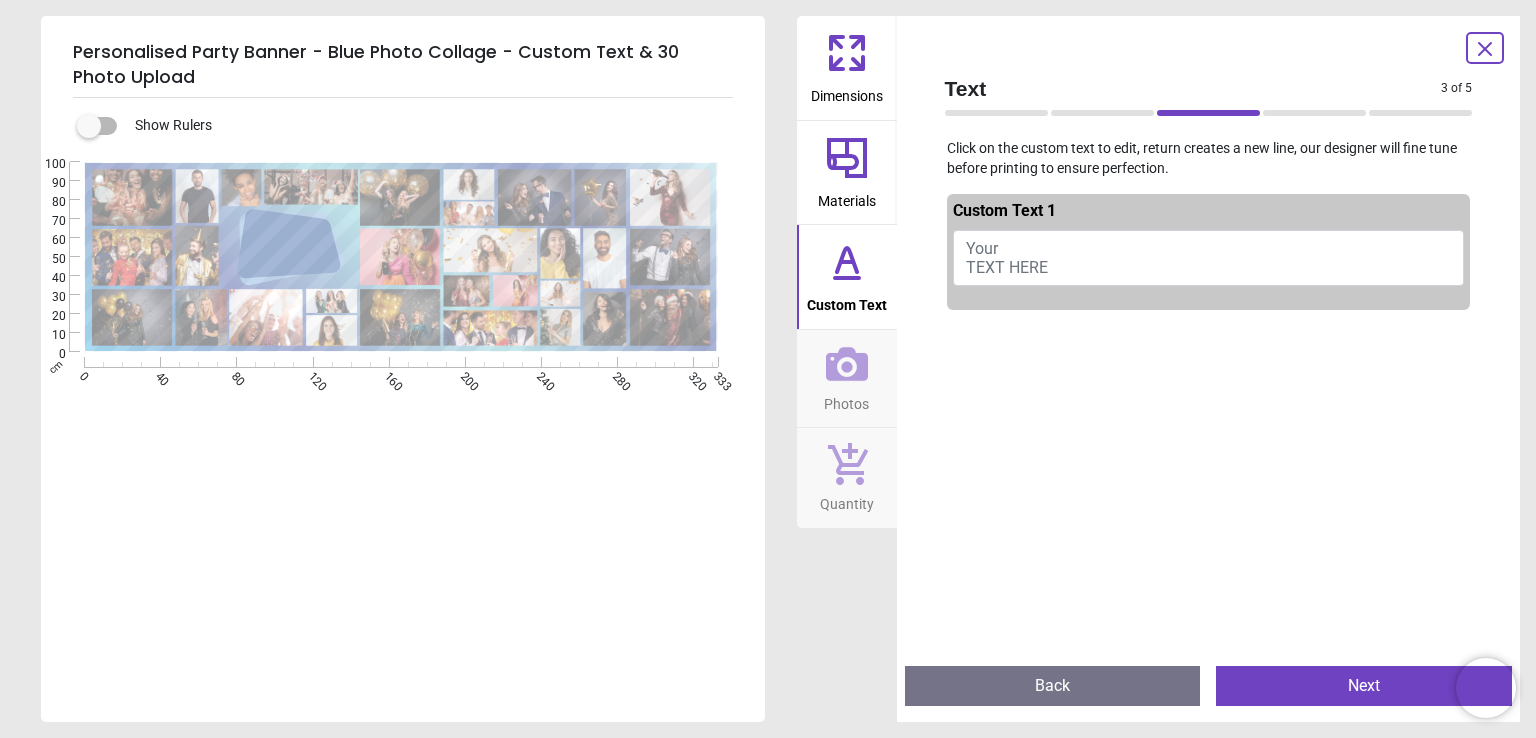 scroll, scrollTop: 0, scrollLeft: 0, axis: both 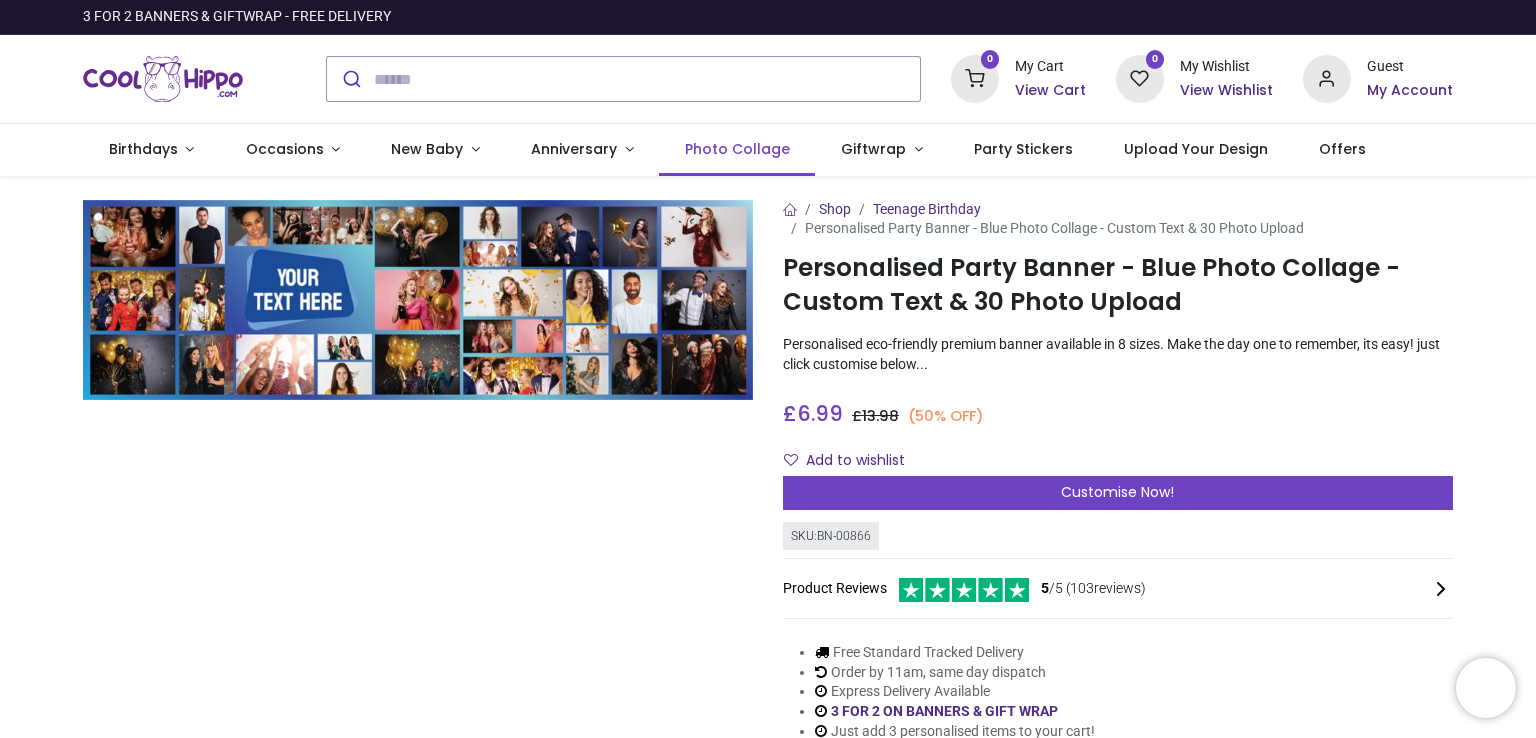 click on "Photo Collage" at bounding box center [737, 149] 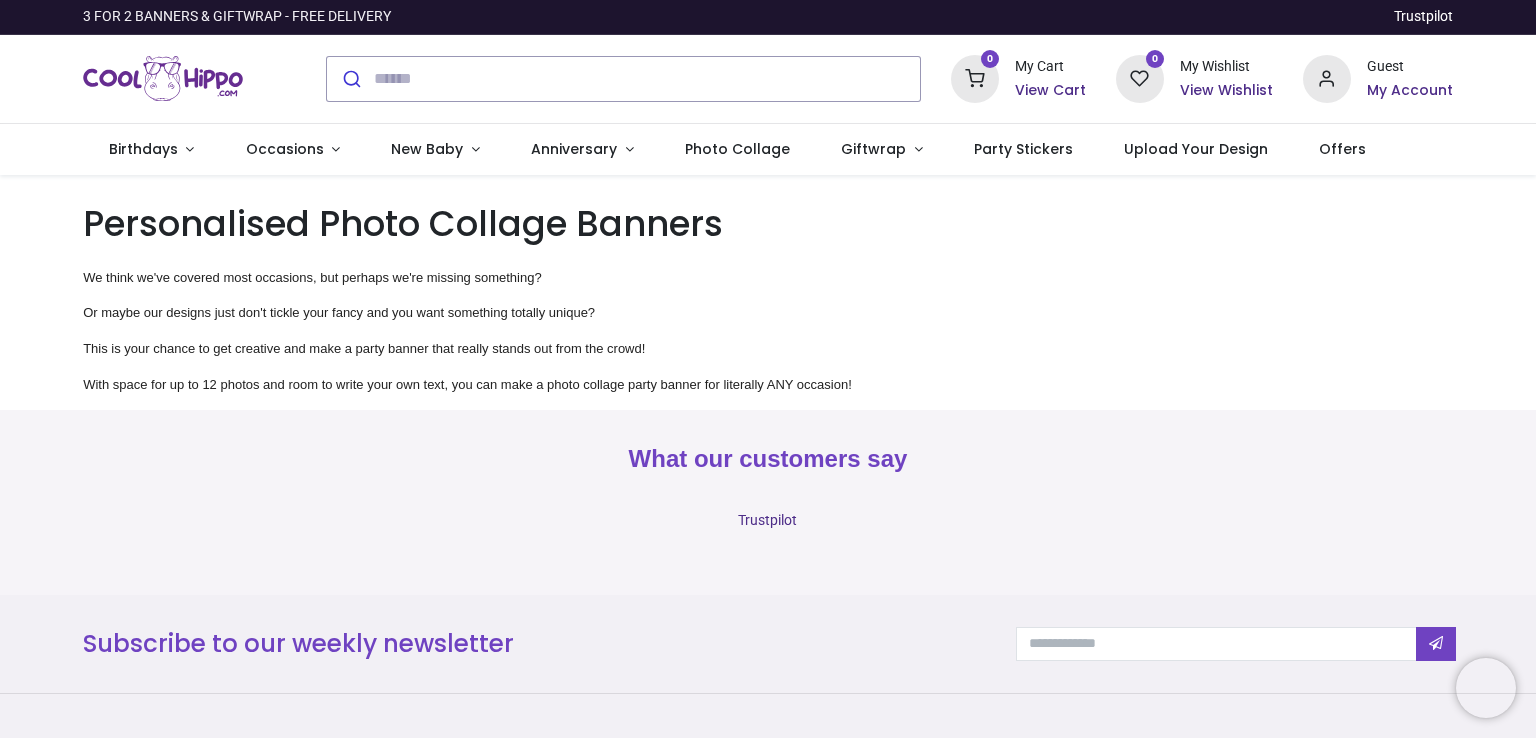 scroll, scrollTop: 0, scrollLeft: 0, axis: both 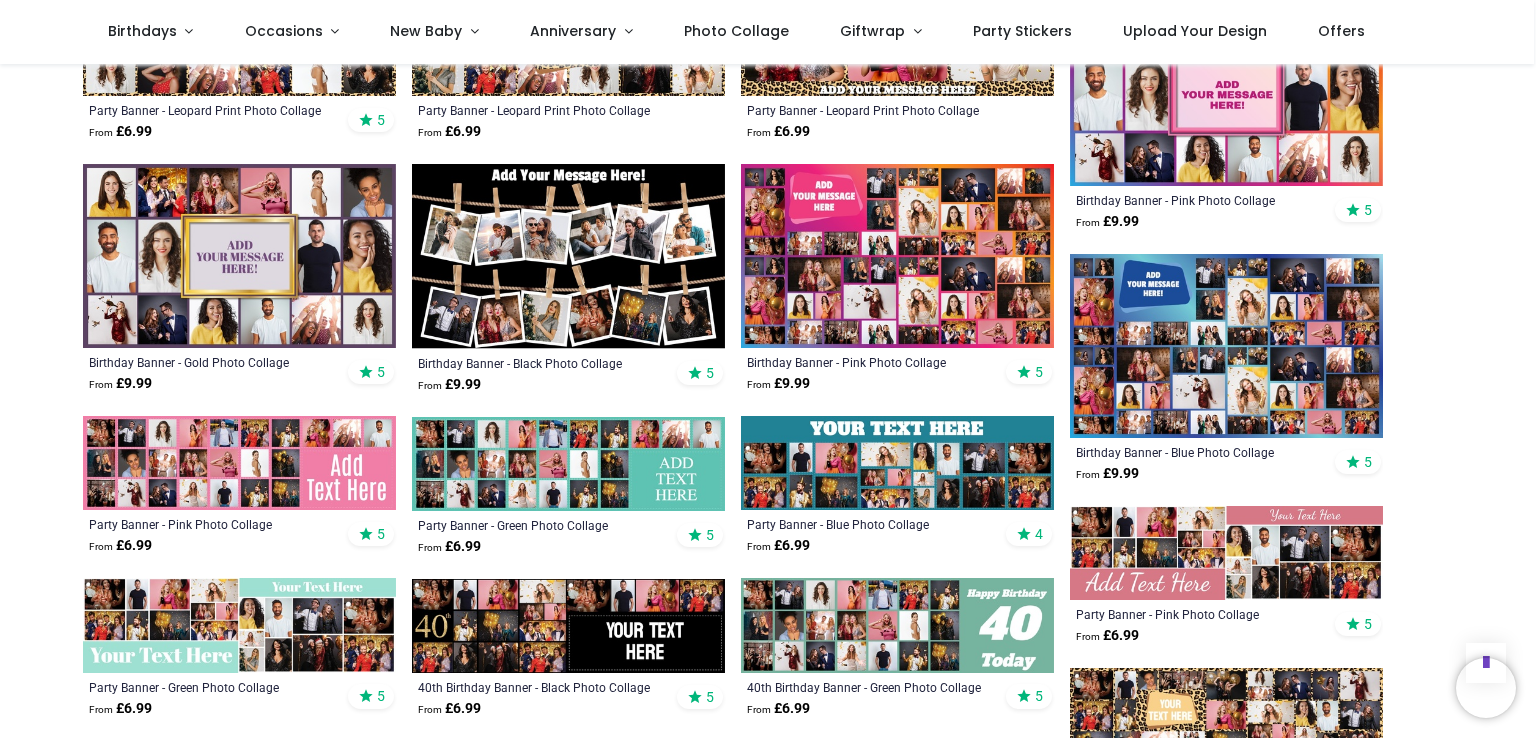 click at bounding box center (897, 256) 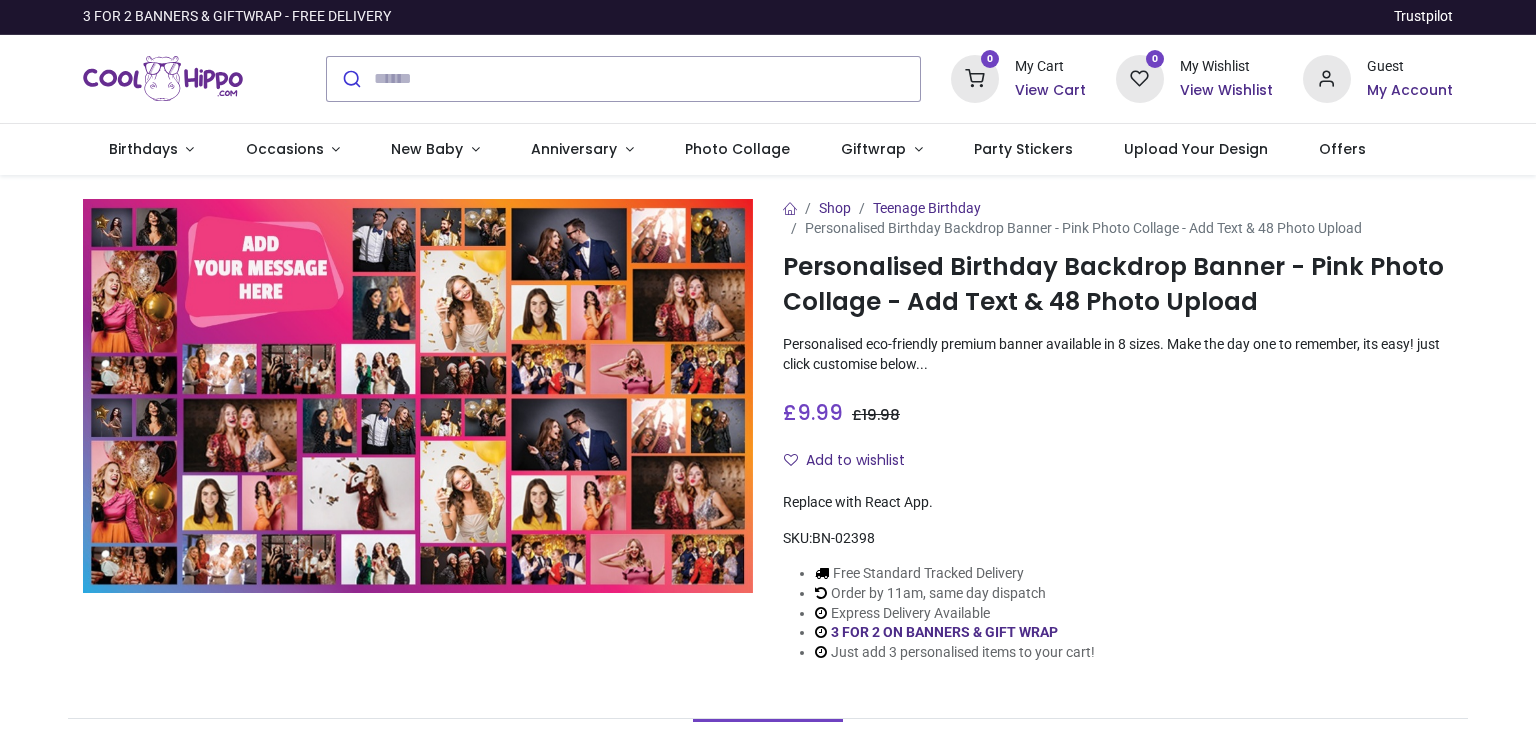 scroll, scrollTop: 0, scrollLeft: 0, axis: both 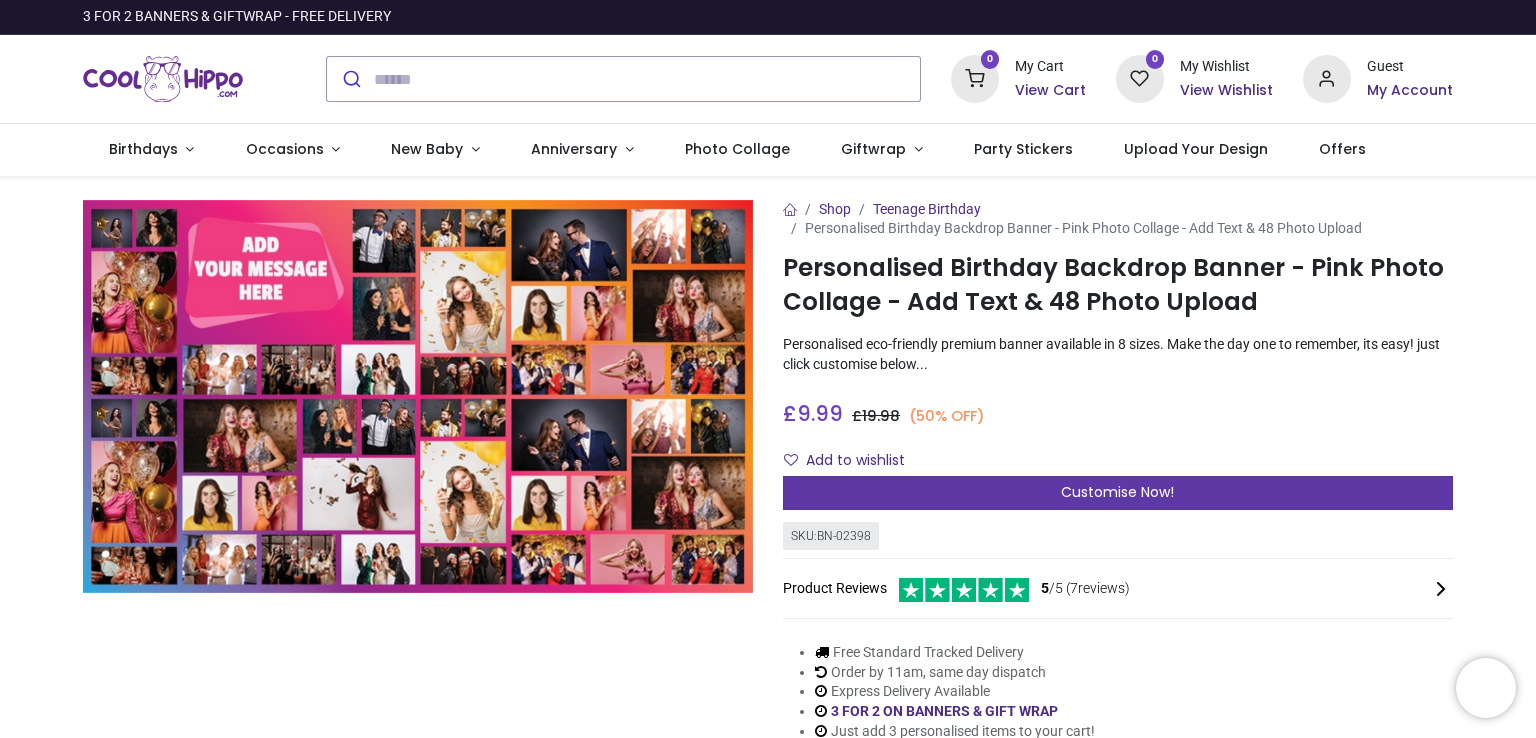 click on "Customise Now!" at bounding box center [1118, 493] 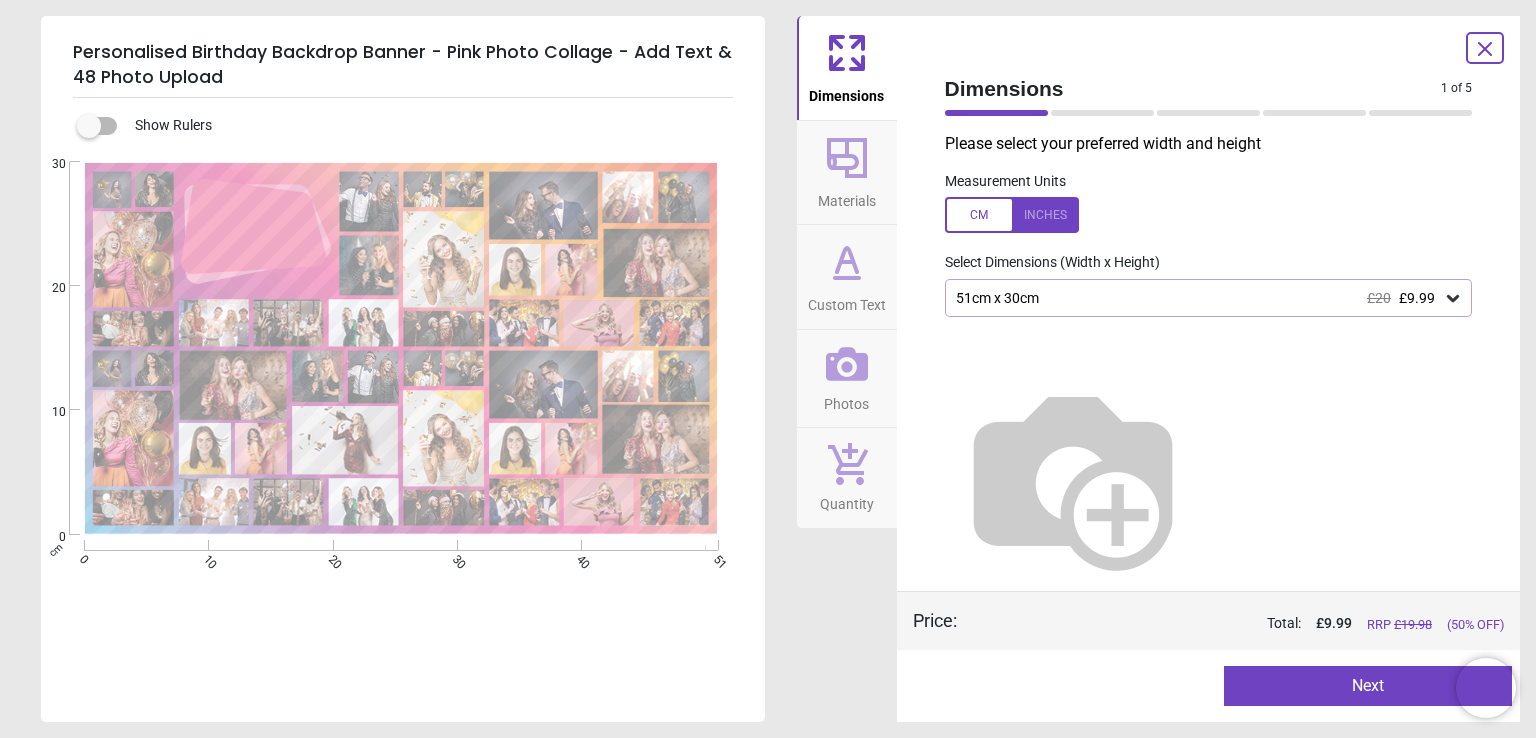 click on "51cm  x  30cm       £20 £9.99" at bounding box center [1199, 298] 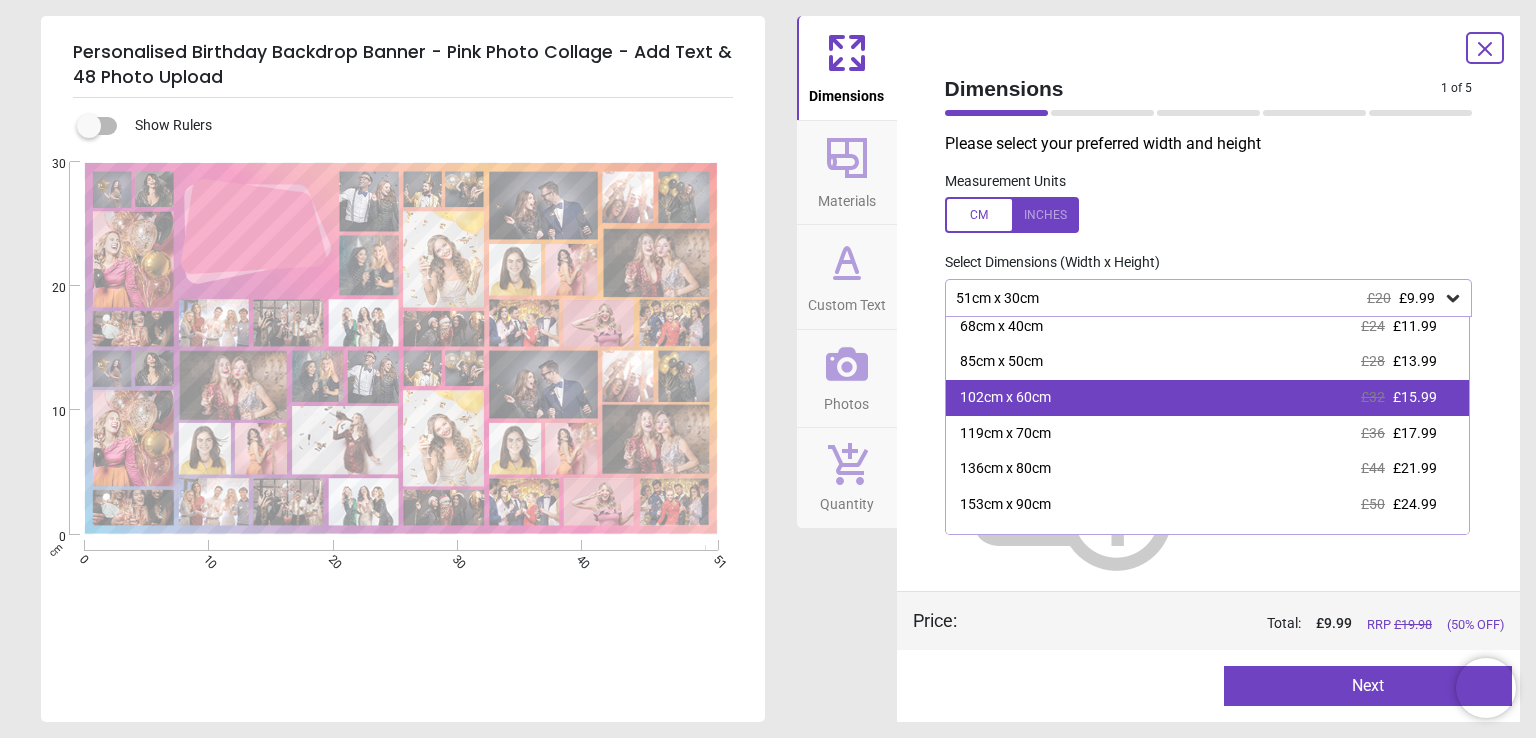 scroll, scrollTop: 68, scrollLeft: 0, axis: vertical 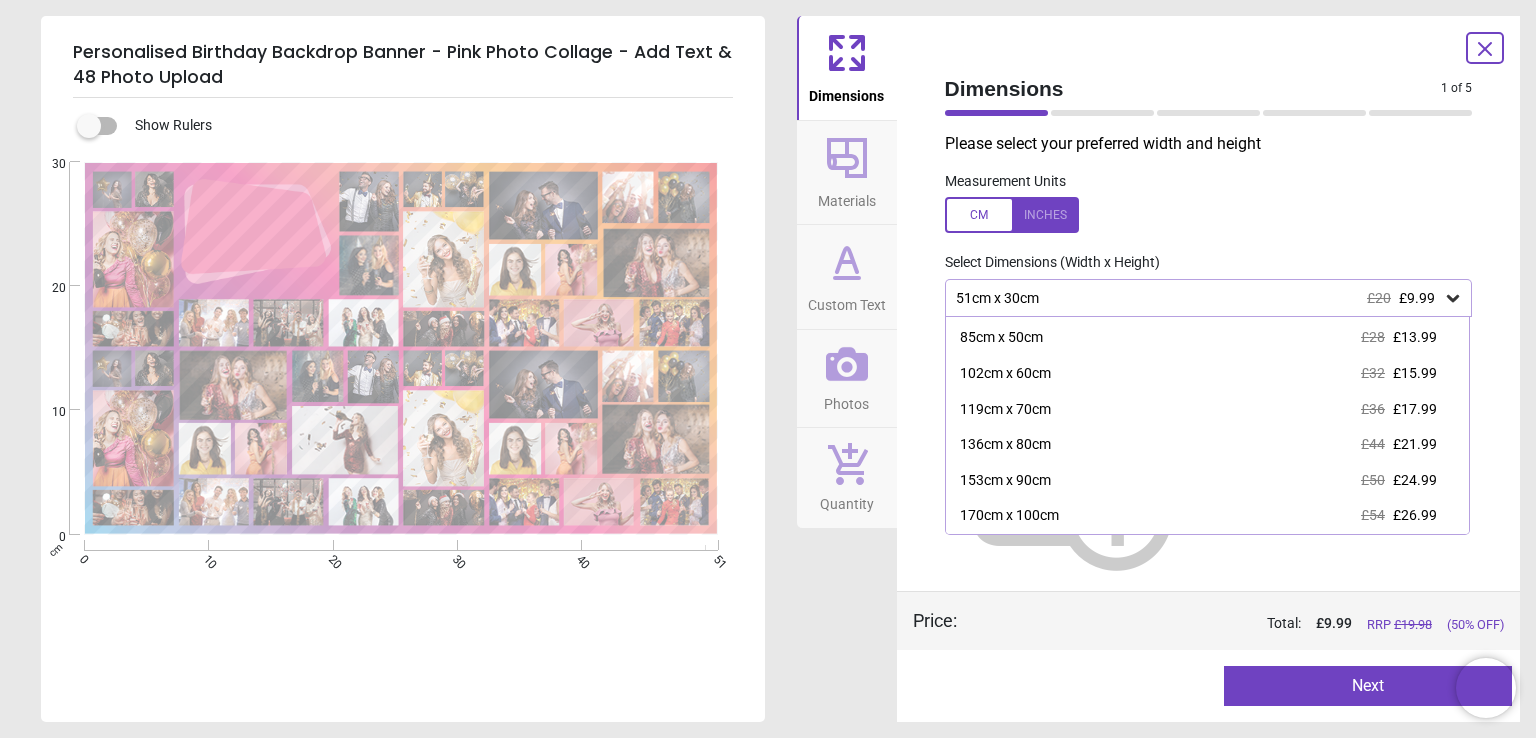 click at bounding box center (1012, 215) 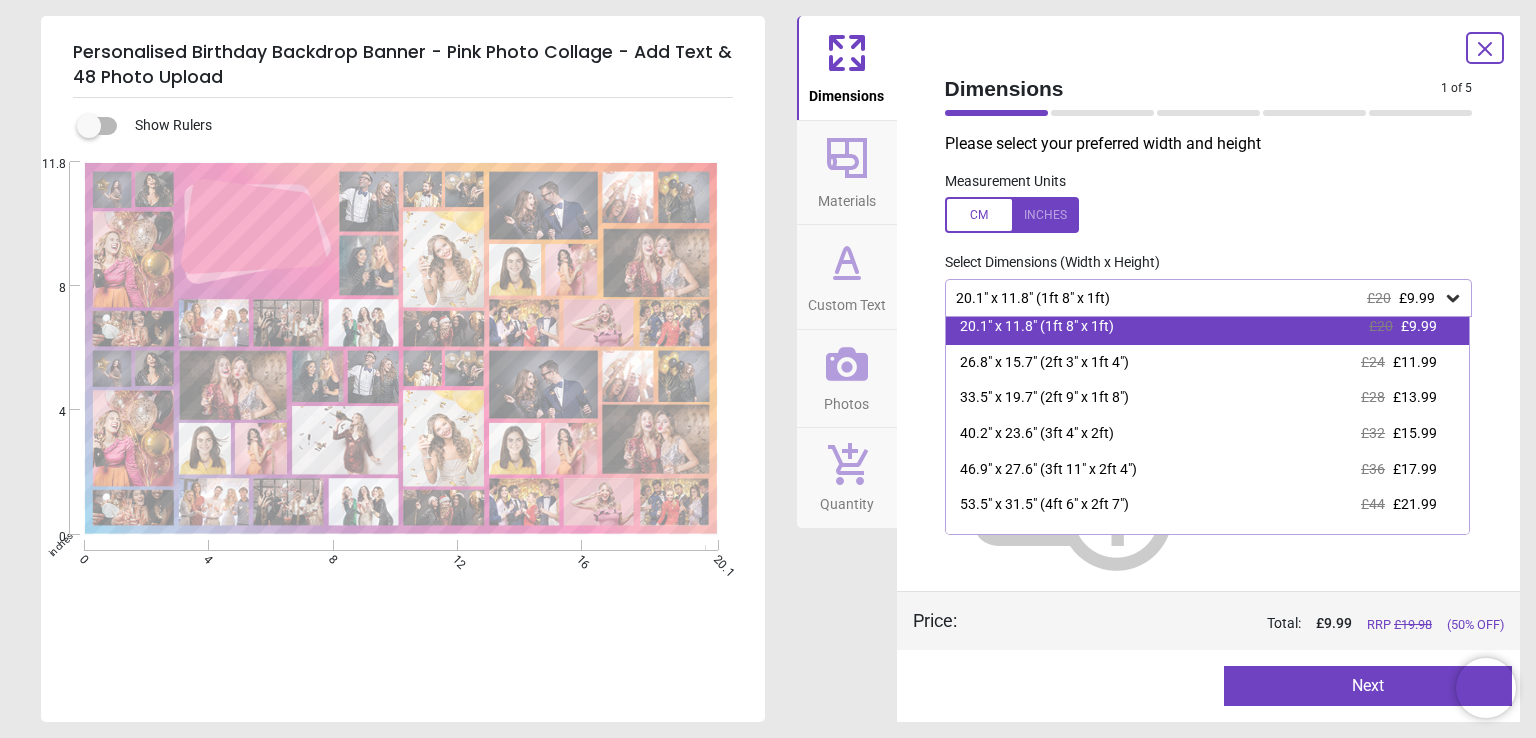 scroll, scrollTop: 0, scrollLeft: 0, axis: both 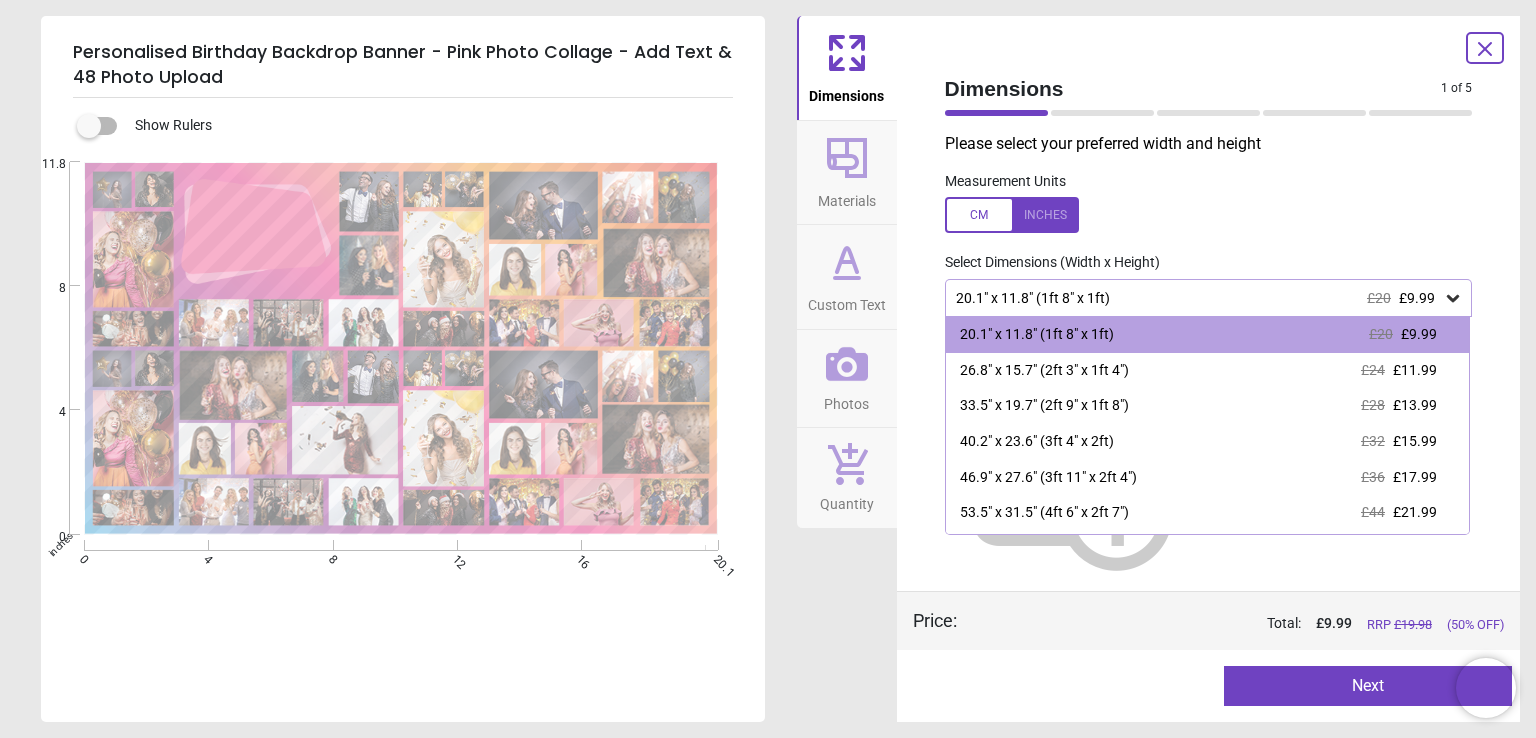 click 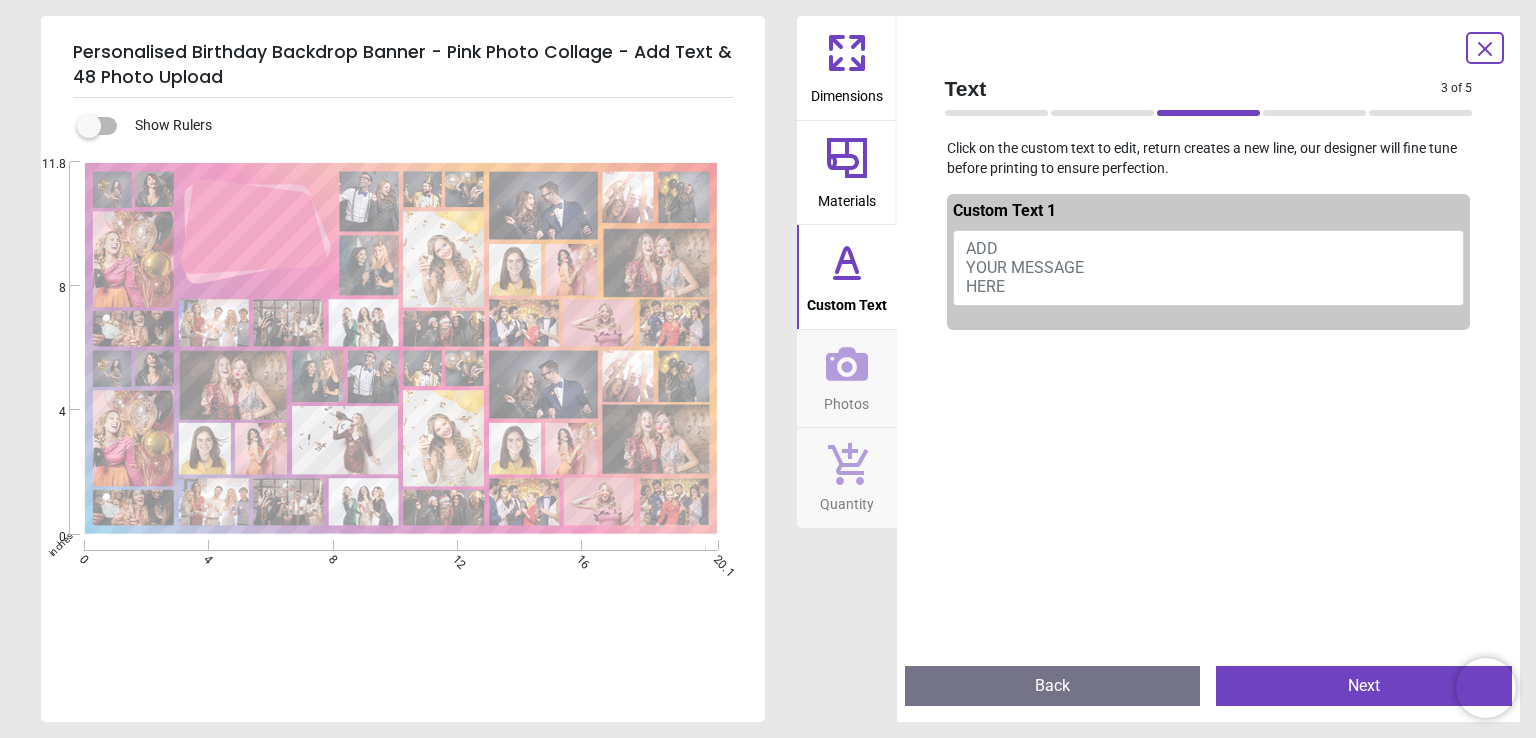 click on "ADD
YOUR MESSAGE
HERE" at bounding box center (1209, 268) 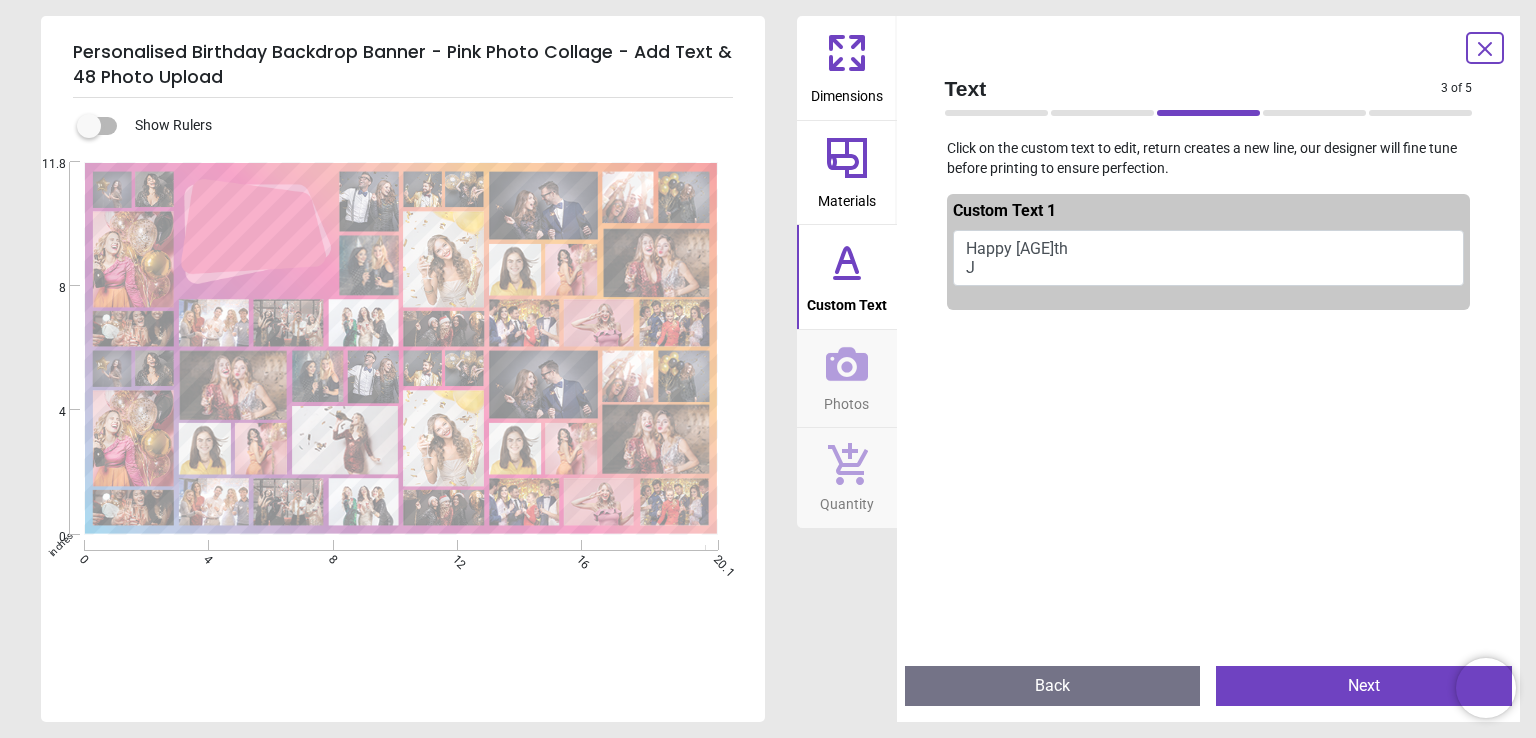 scroll, scrollTop: 1, scrollLeft: 0, axis: vertical 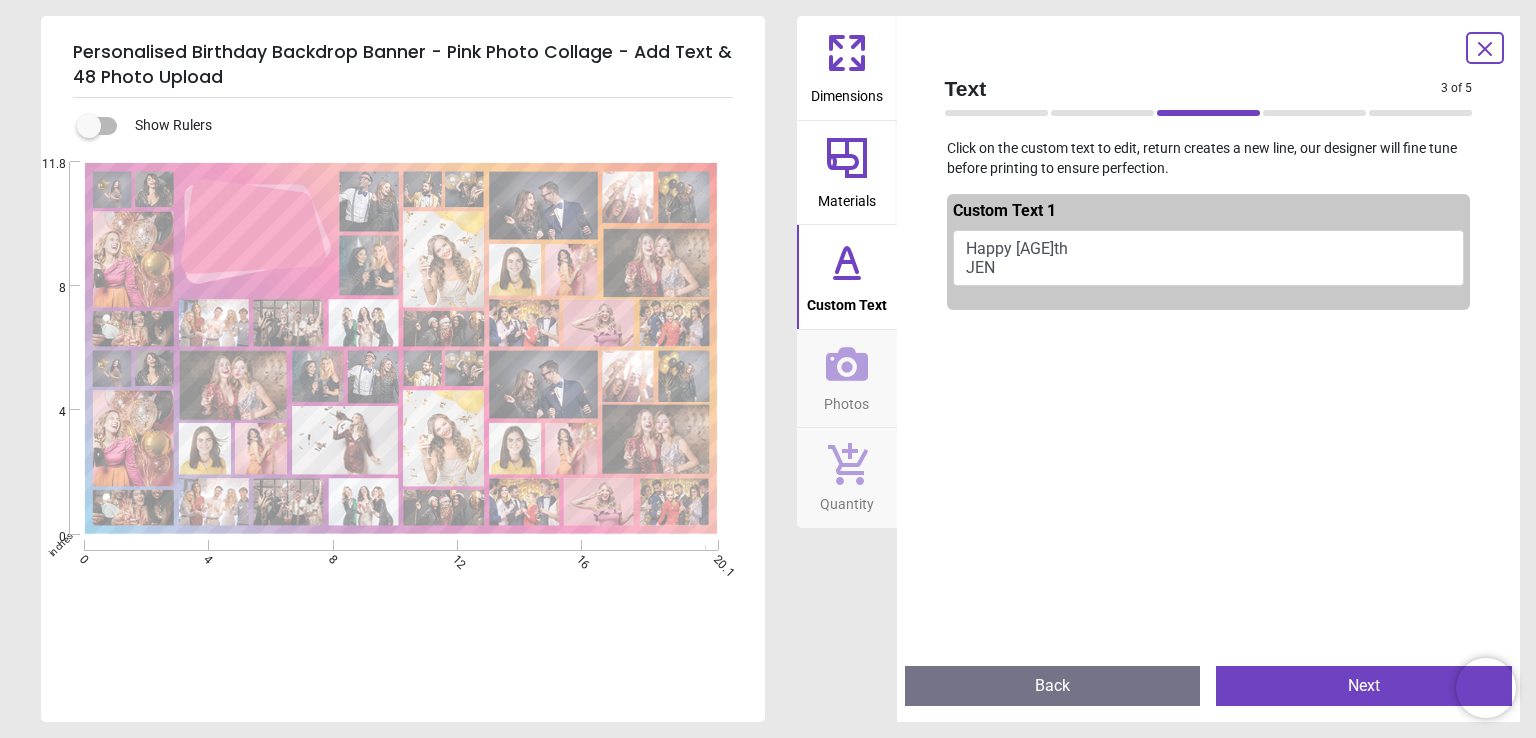 type on "**********" 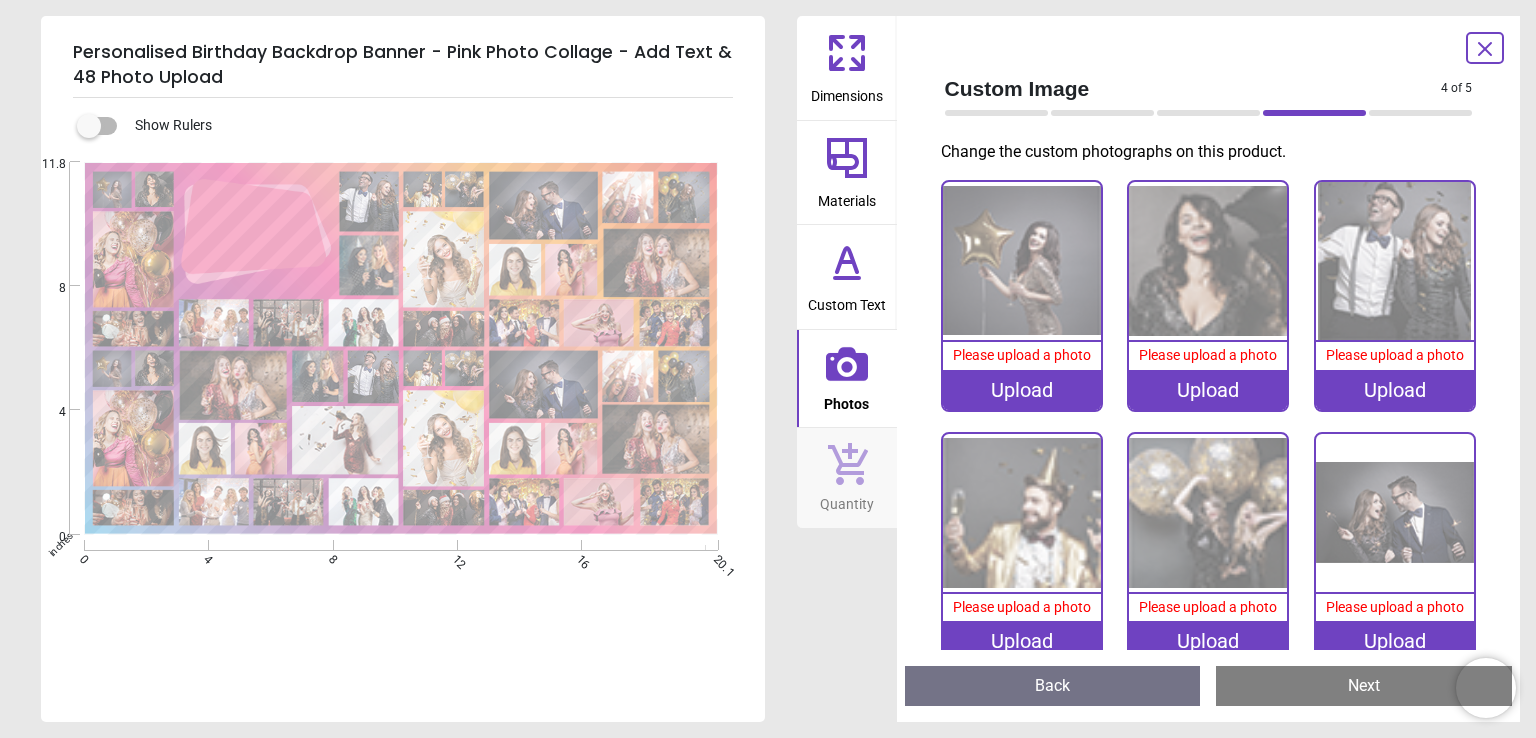 click 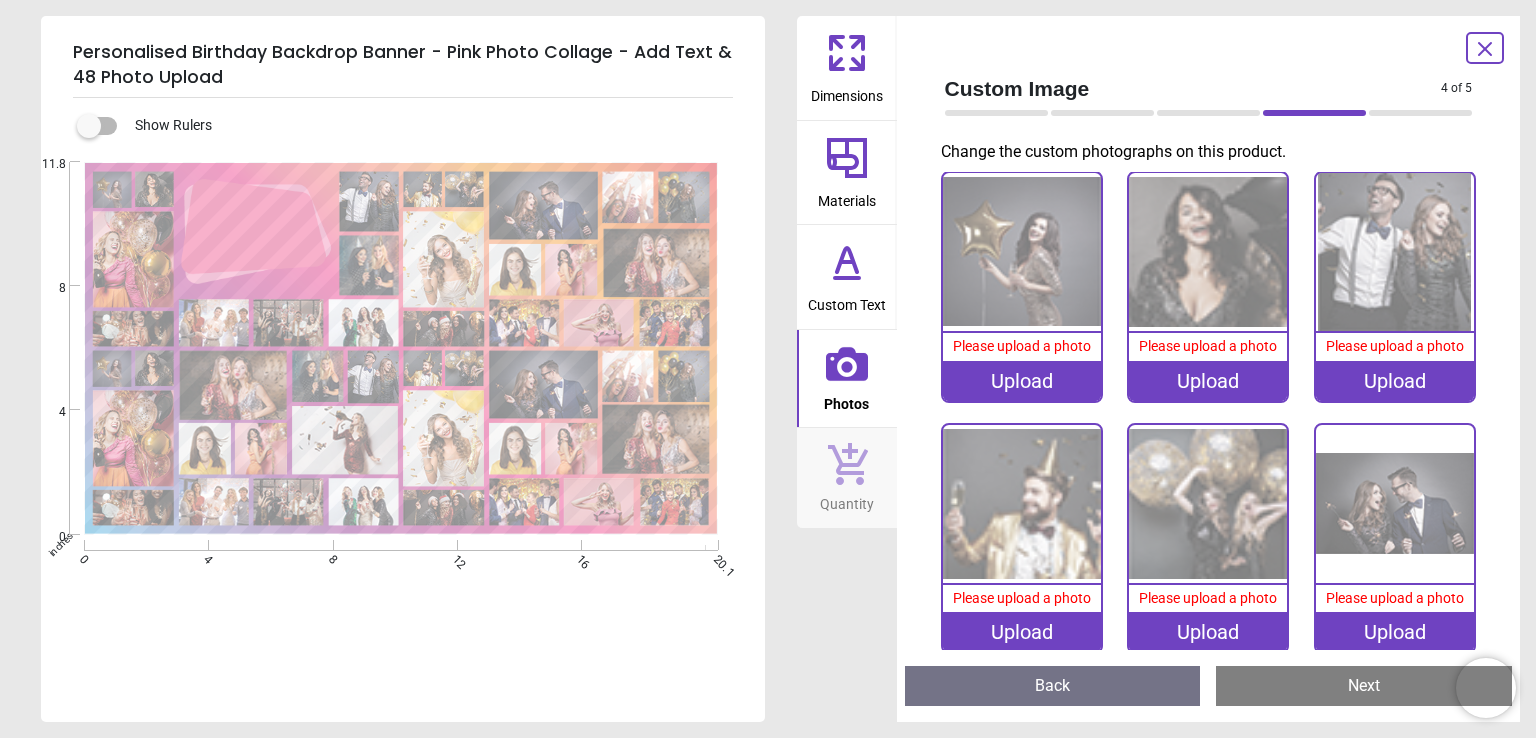 click 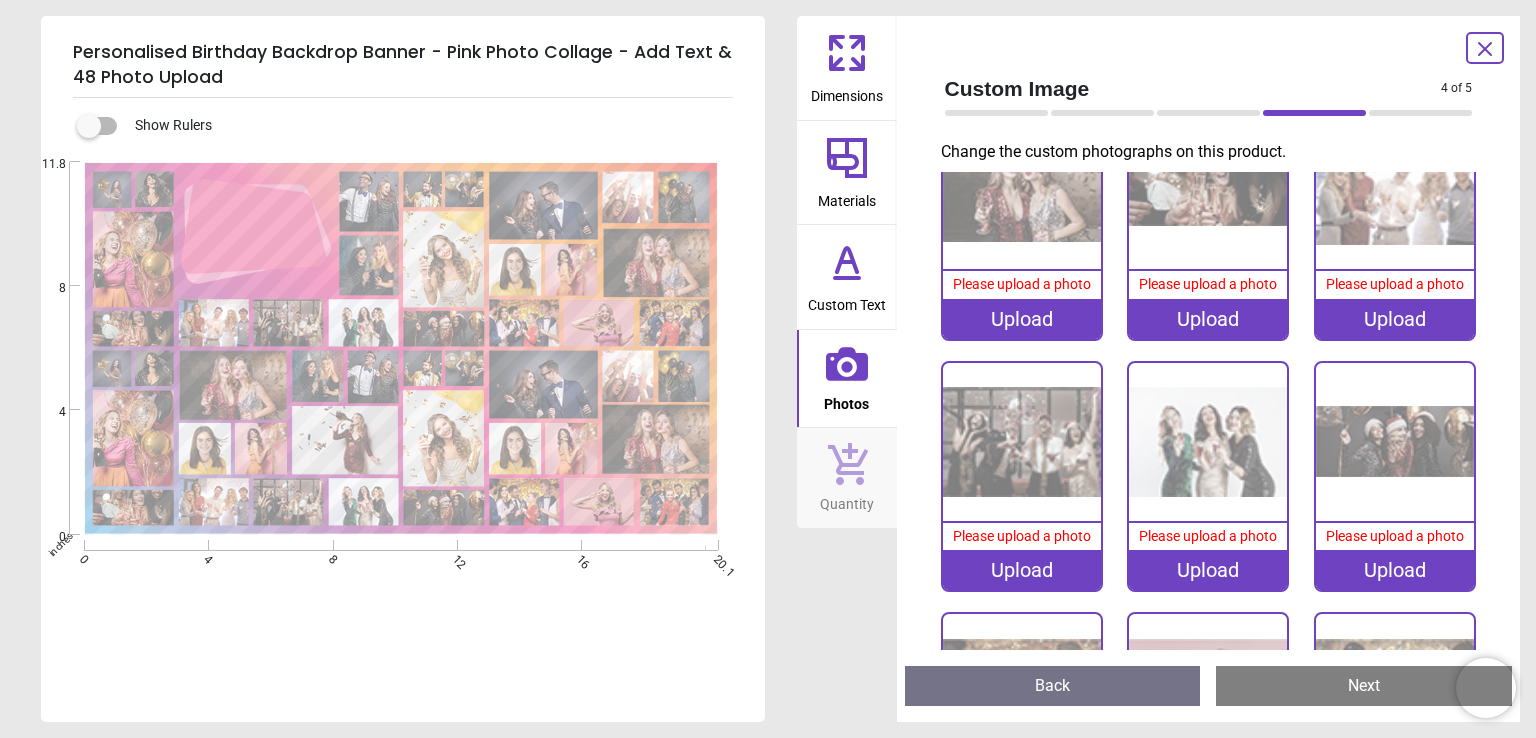 scroll, scrollTop: 3488, scrollLeft: 0, axis: vertical 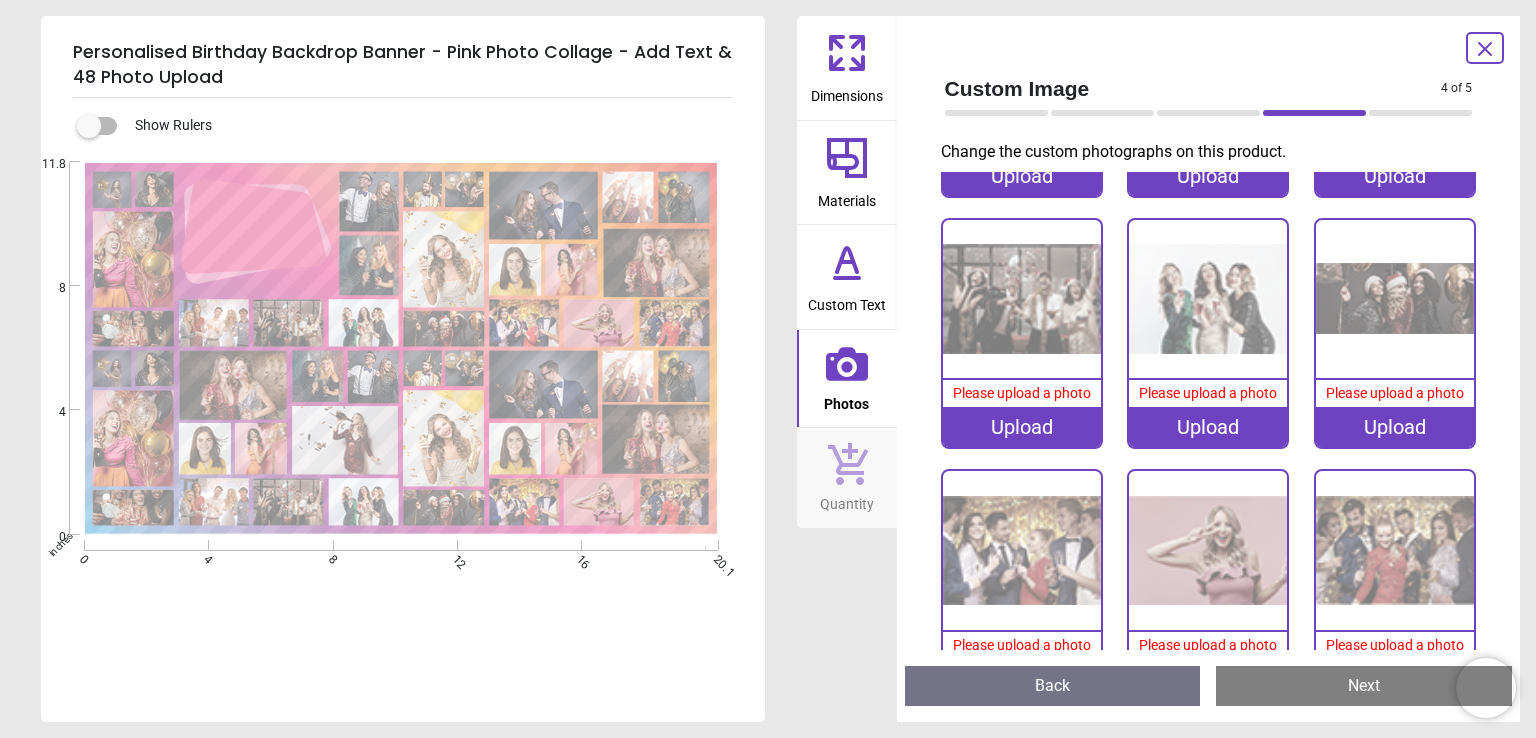 click 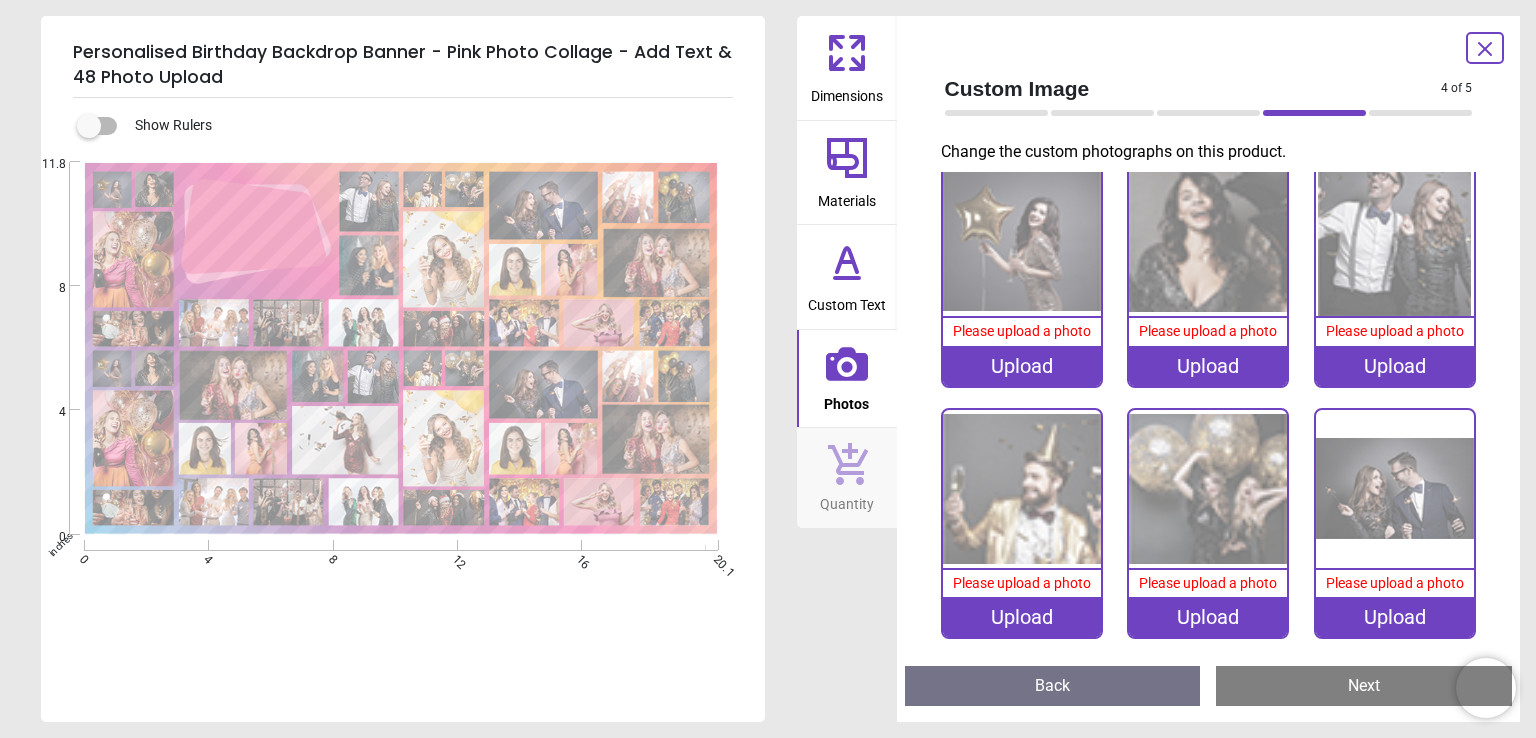 scroll, scrollTop: 9, scrollLeft: 0, axis: vertical 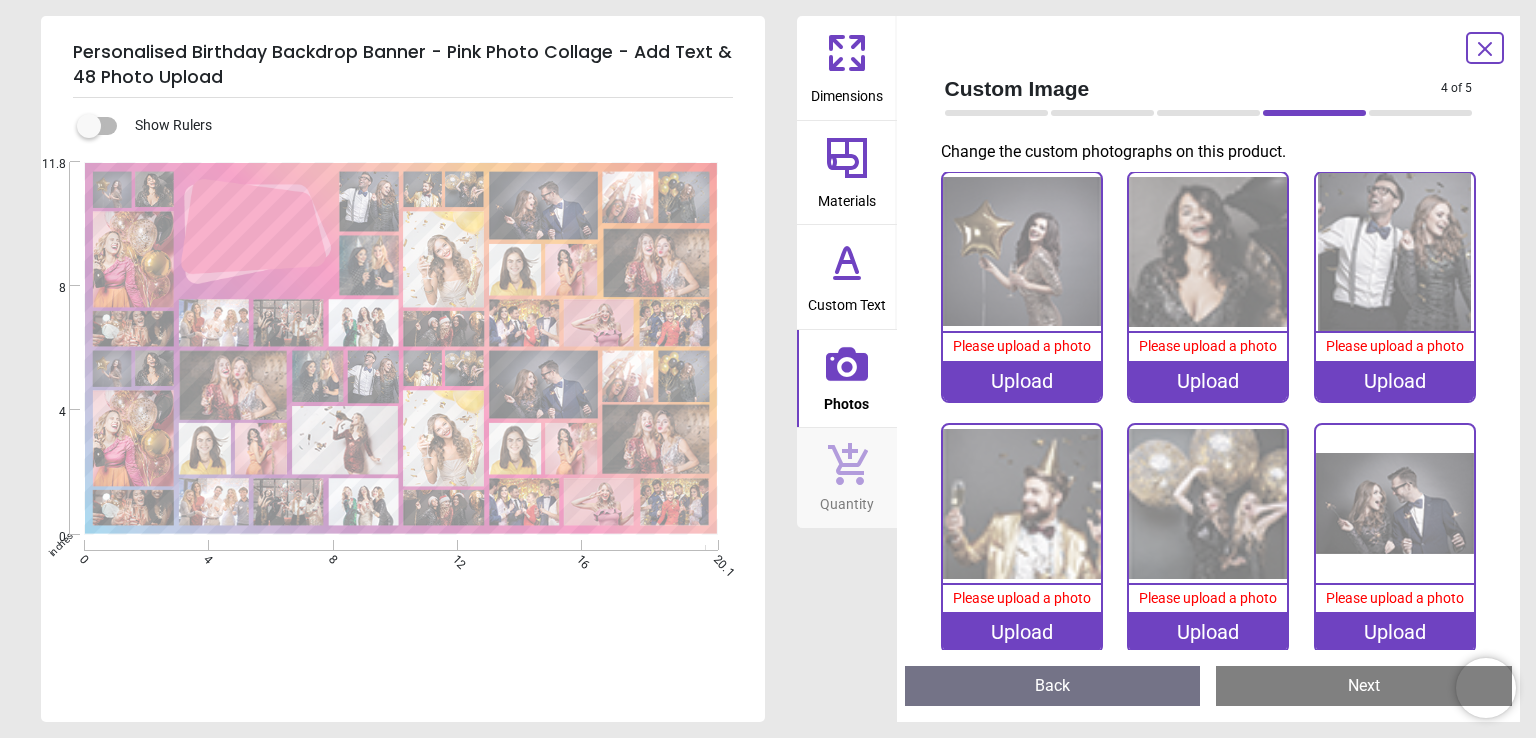 click on "Created with Snap" at bounding box center (401, 348) 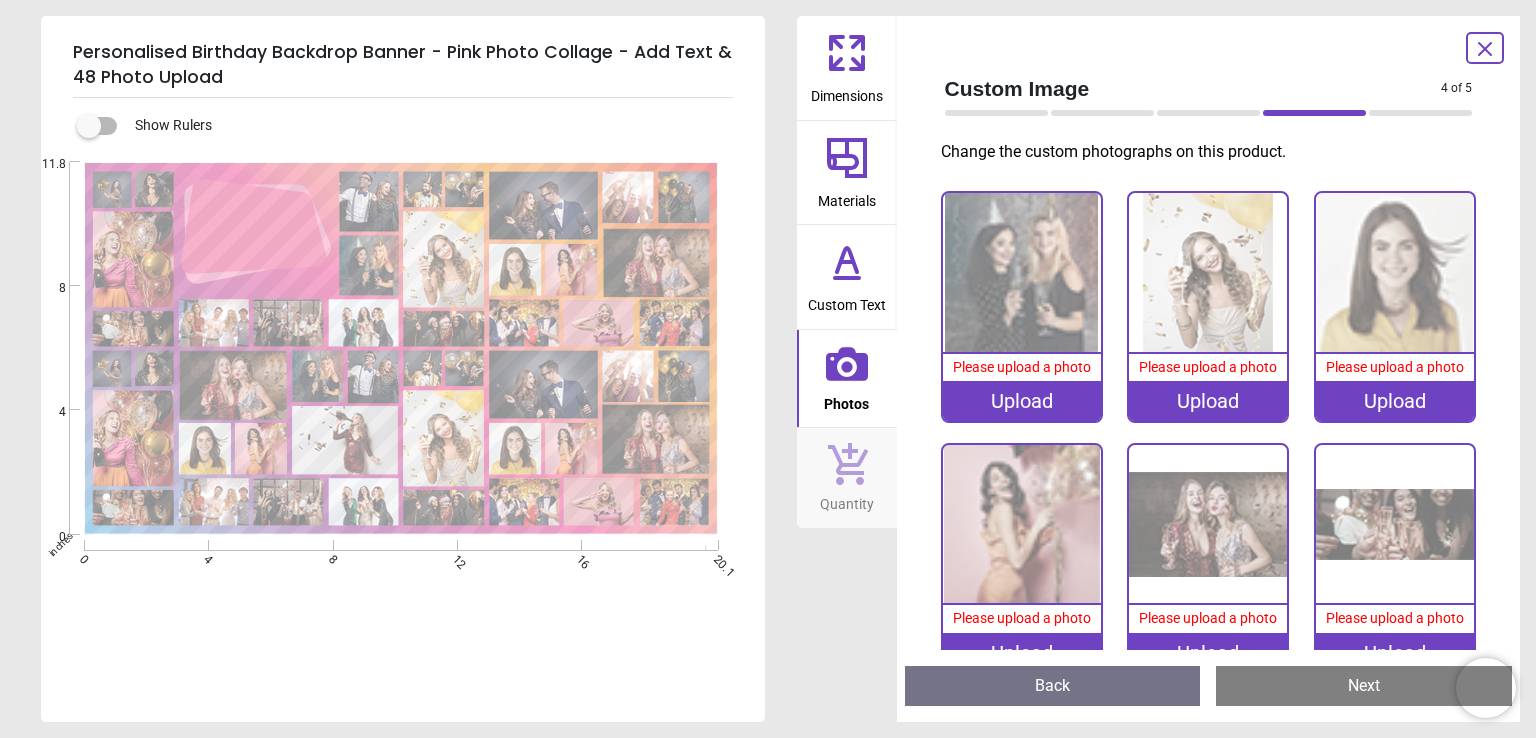 scroll, scrollTop: 755, scrollLeft: 0, axis: vertical 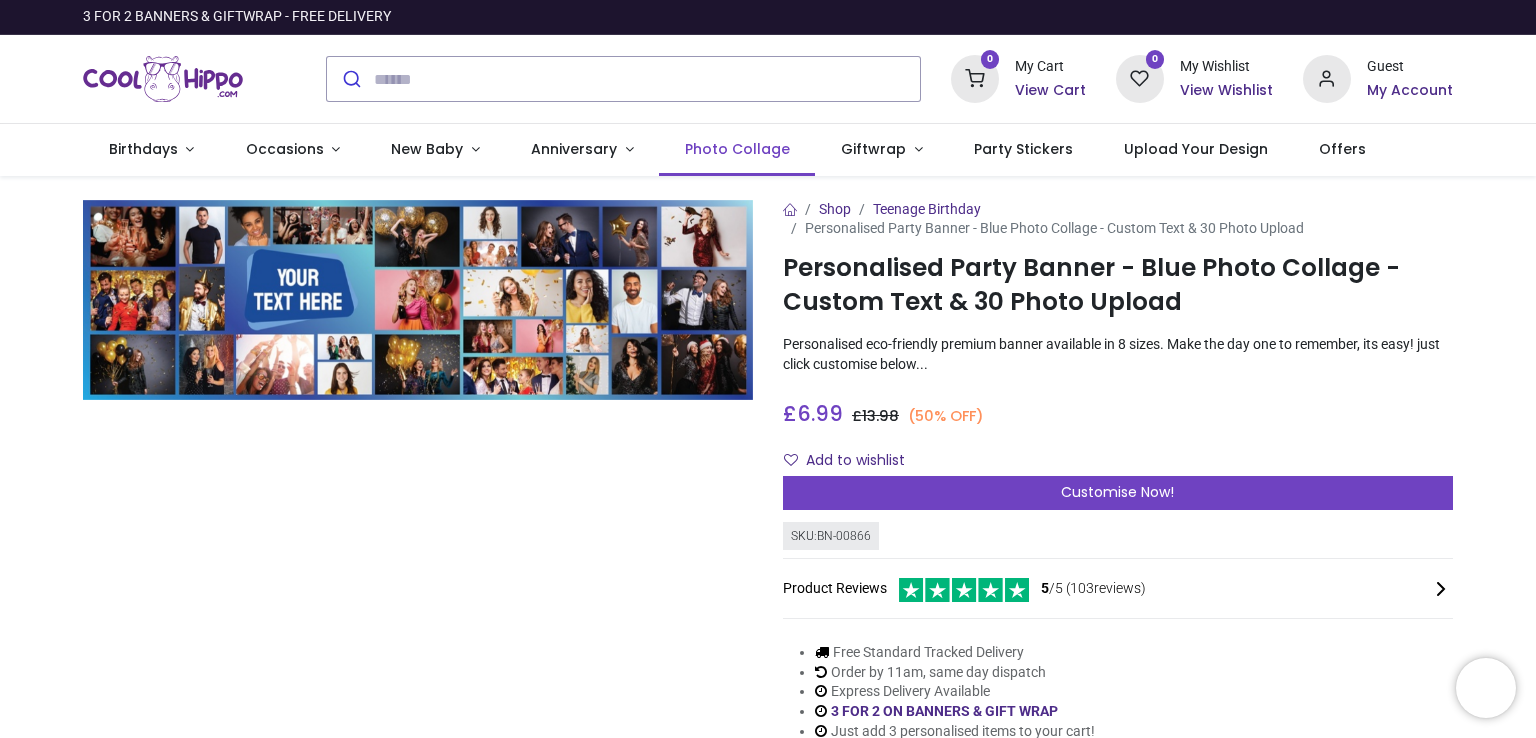 click on "Photo Collage" at bounding box center [737, 149] 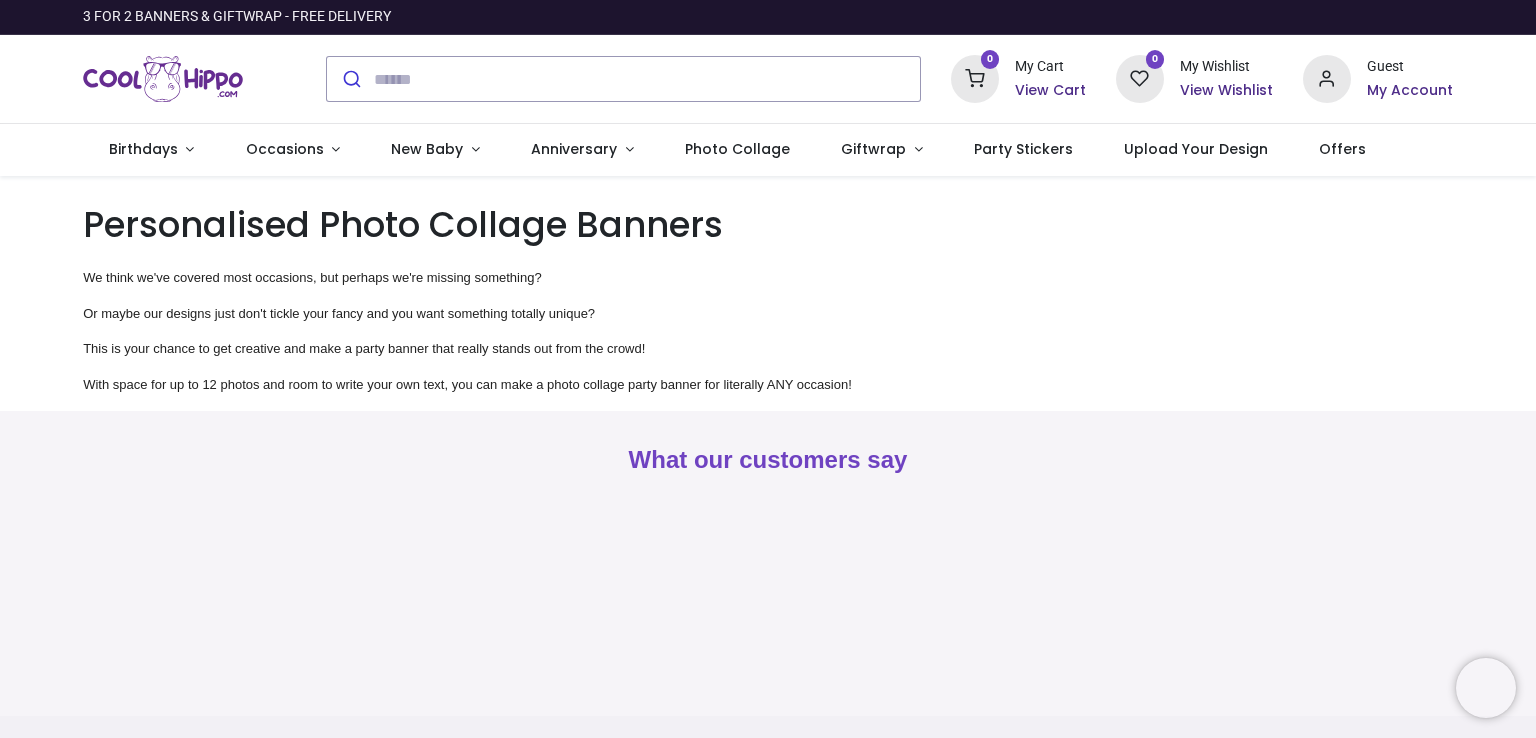 scroll, scrollTop: 0, scrollLeft: 0, axis: both 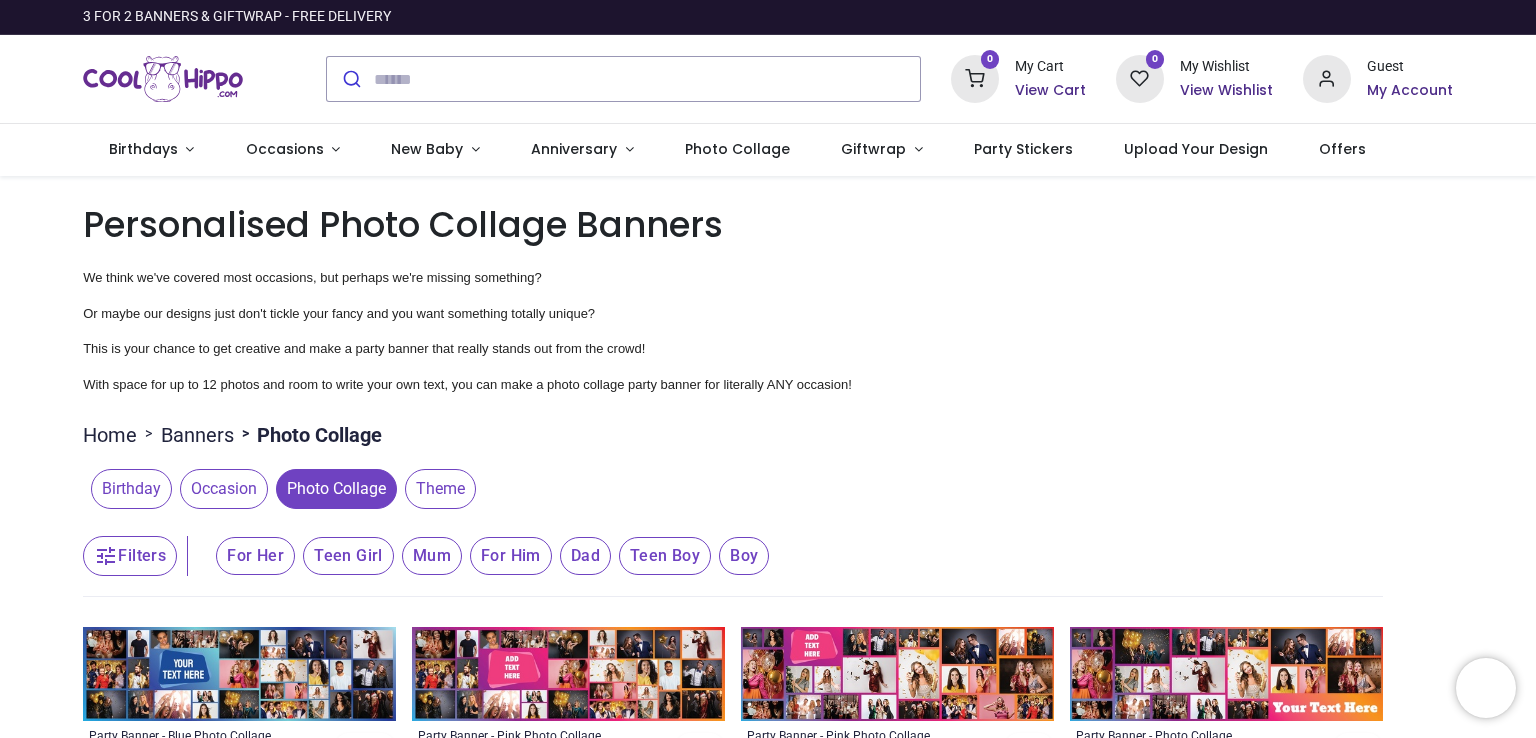 click on "Birthday" at bounding box center [131, 489] 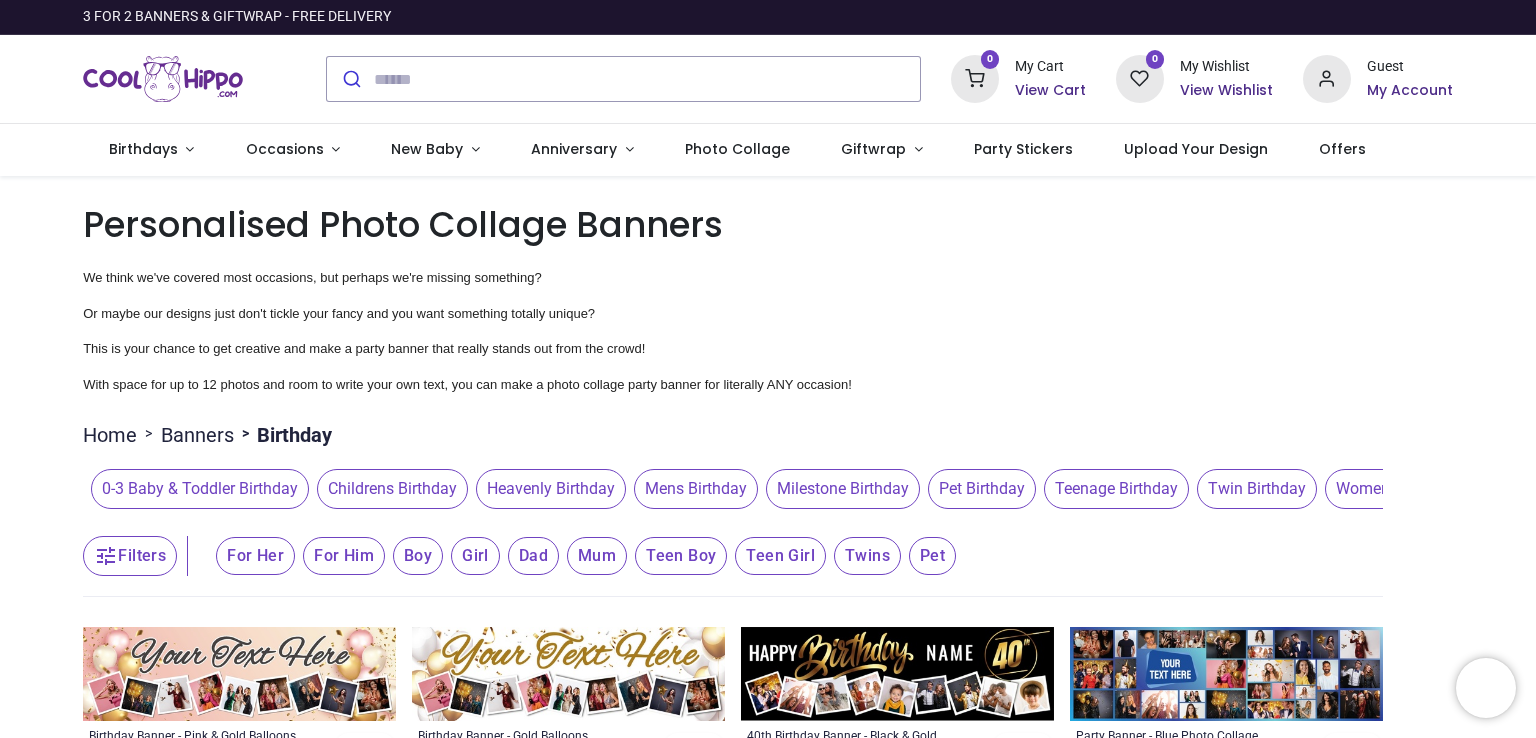 scroll, scrollTop: 300, scrollLeft: 0, axis: vertical 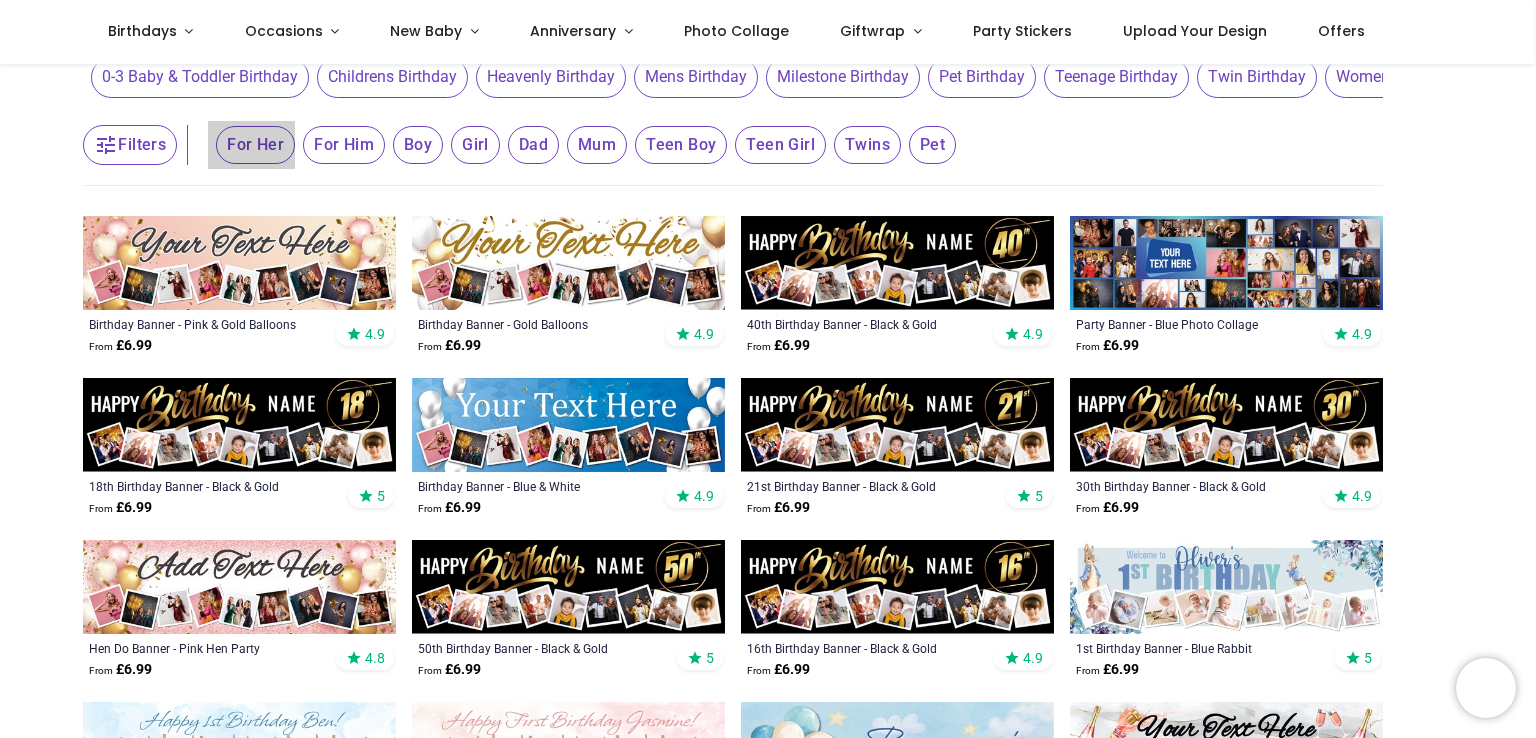 click on "For Her" at bounding box center (255, 145) 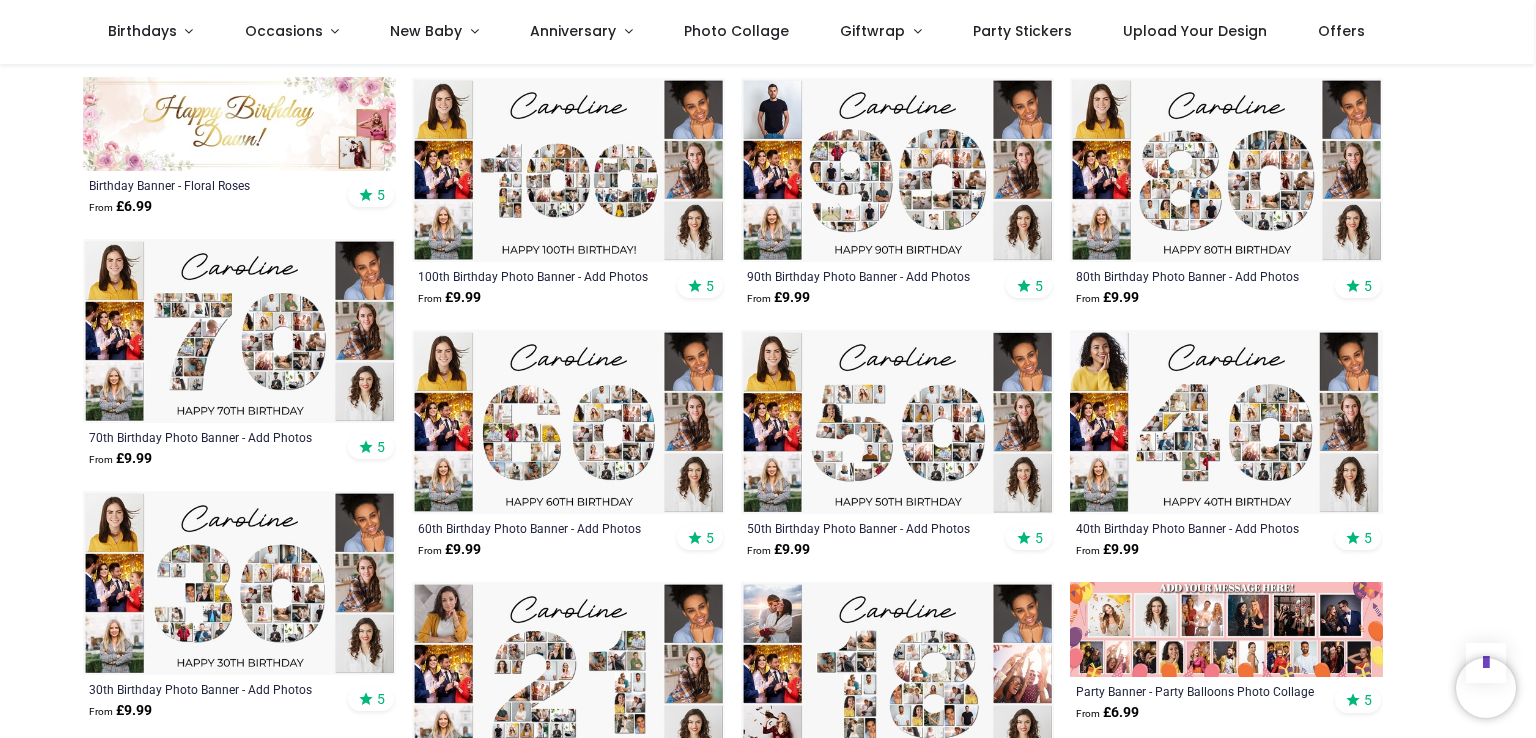 scroll, scrollTop: 2900, scrollLeft: 0, axis: vertical 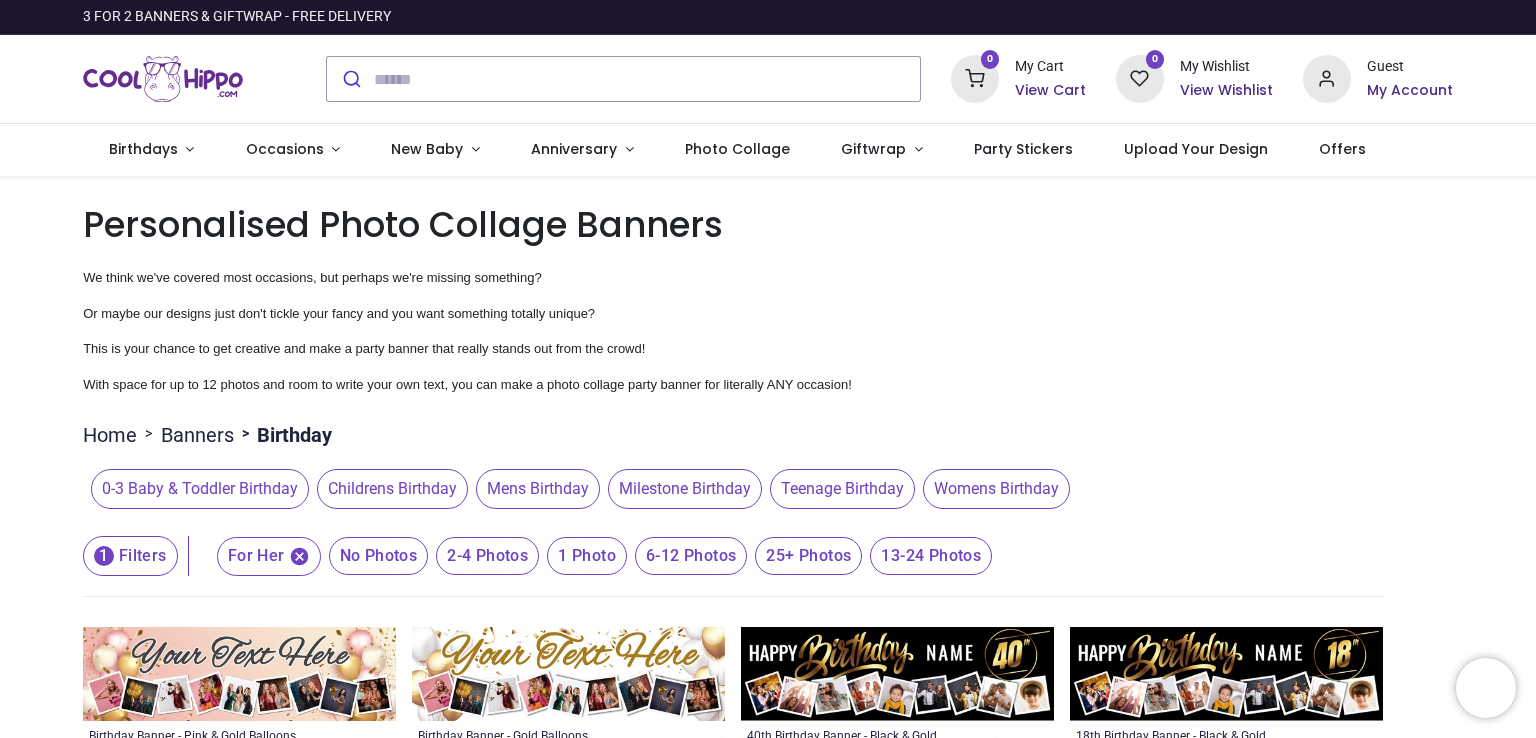 click on "13-24 Photos" at bounding box center (379, 556) 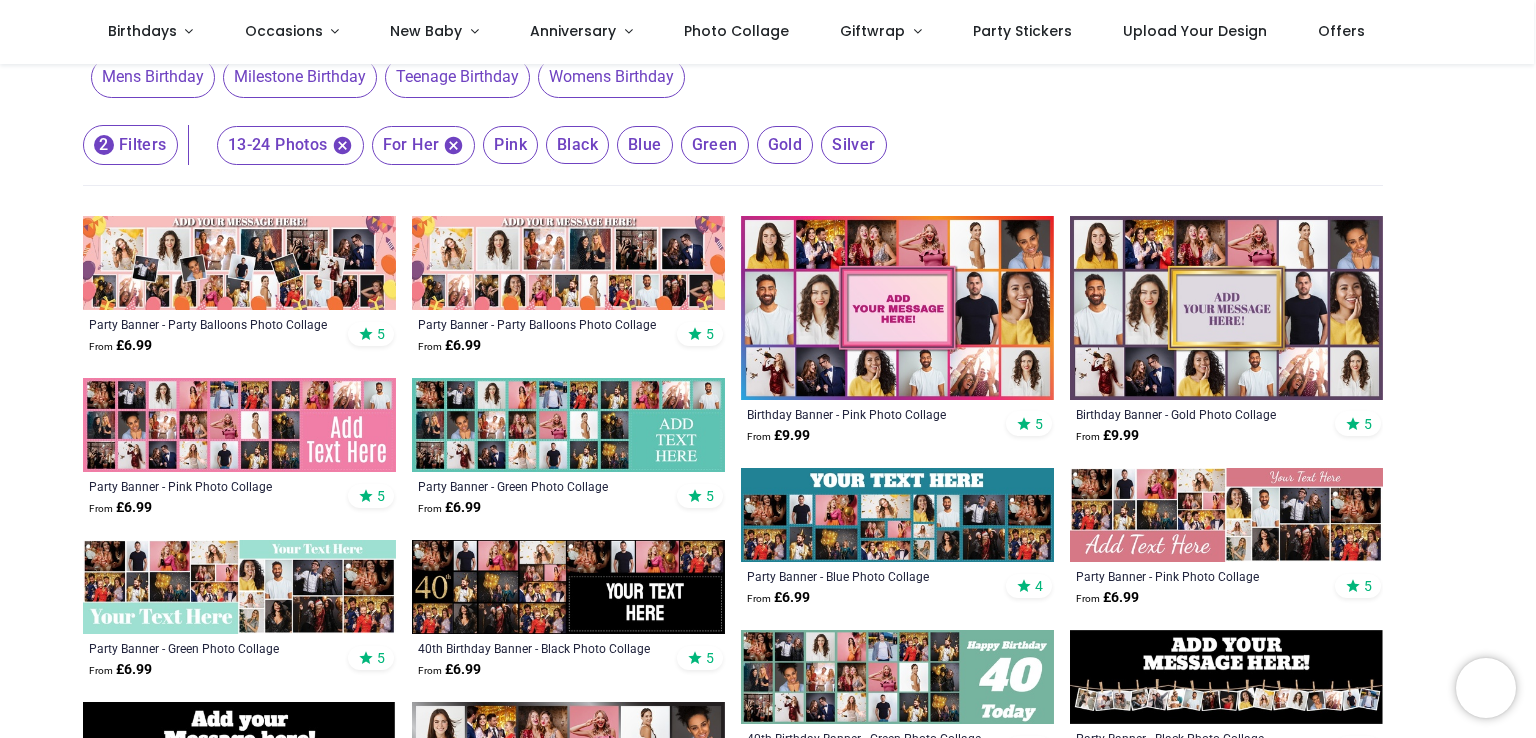 scroll, scrollTop: 200, scrollLeft: 0, axis: vertical 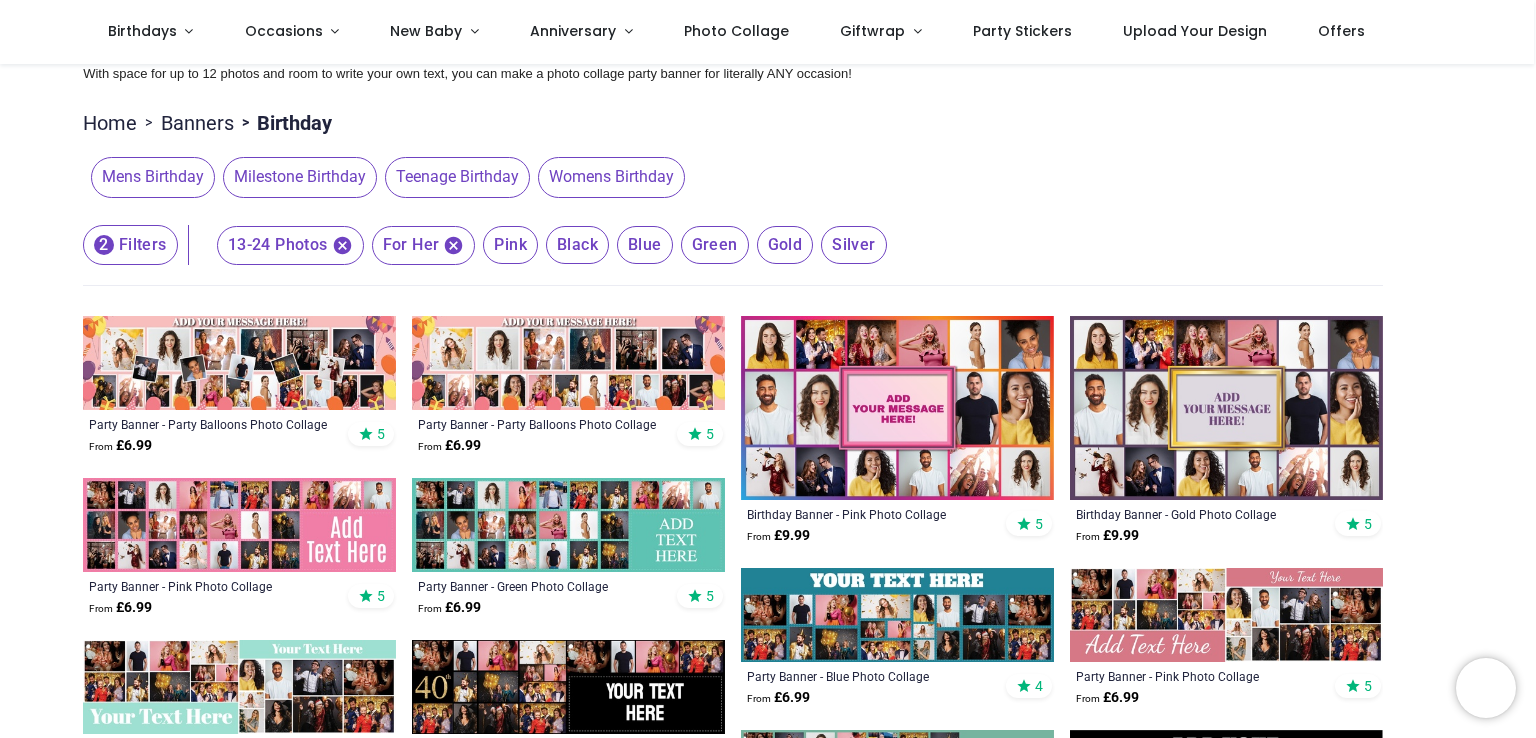 click 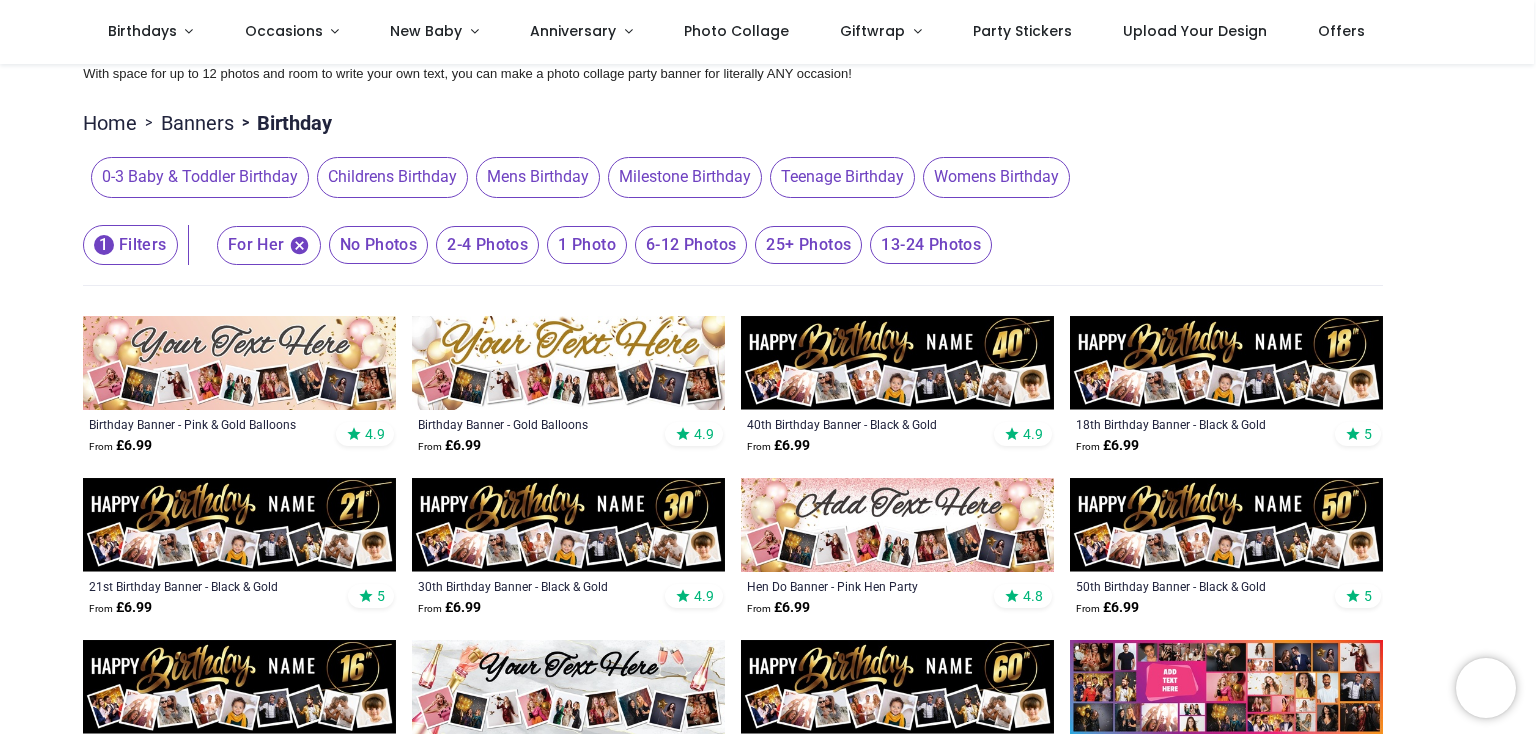 click 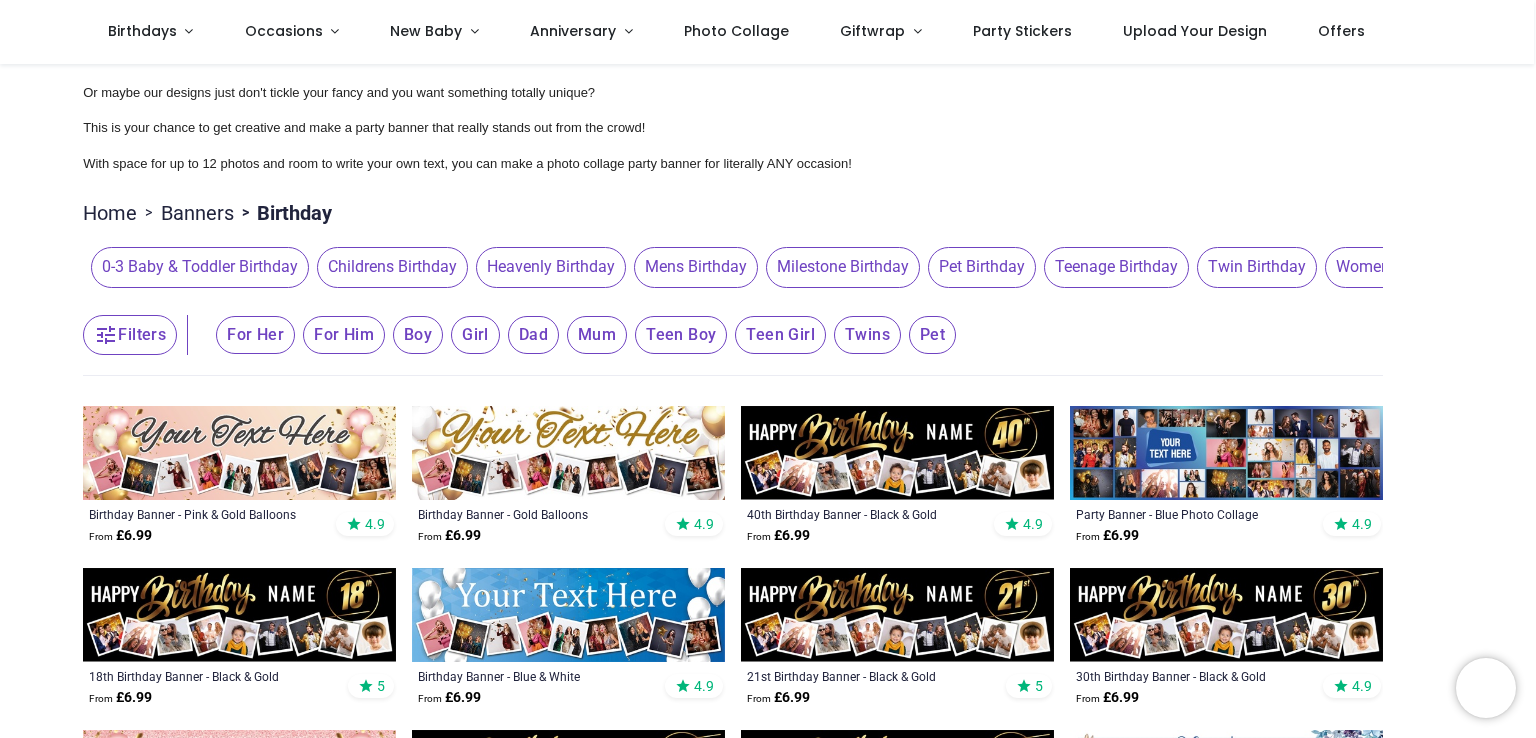 scroll, scrollTop: 0, scrollLeft: 0, axis: both 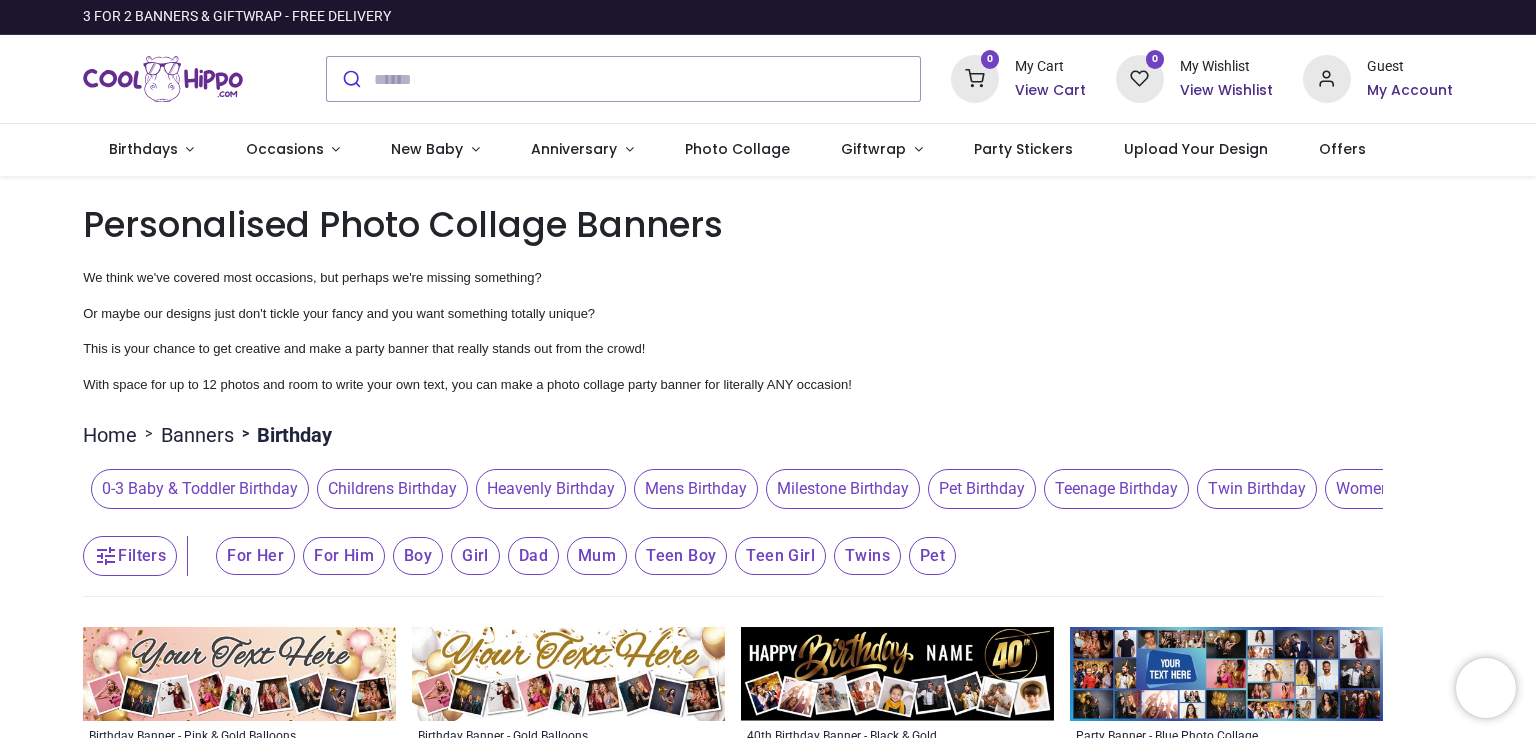 click on "Banners" at bounding box center (197, 435) 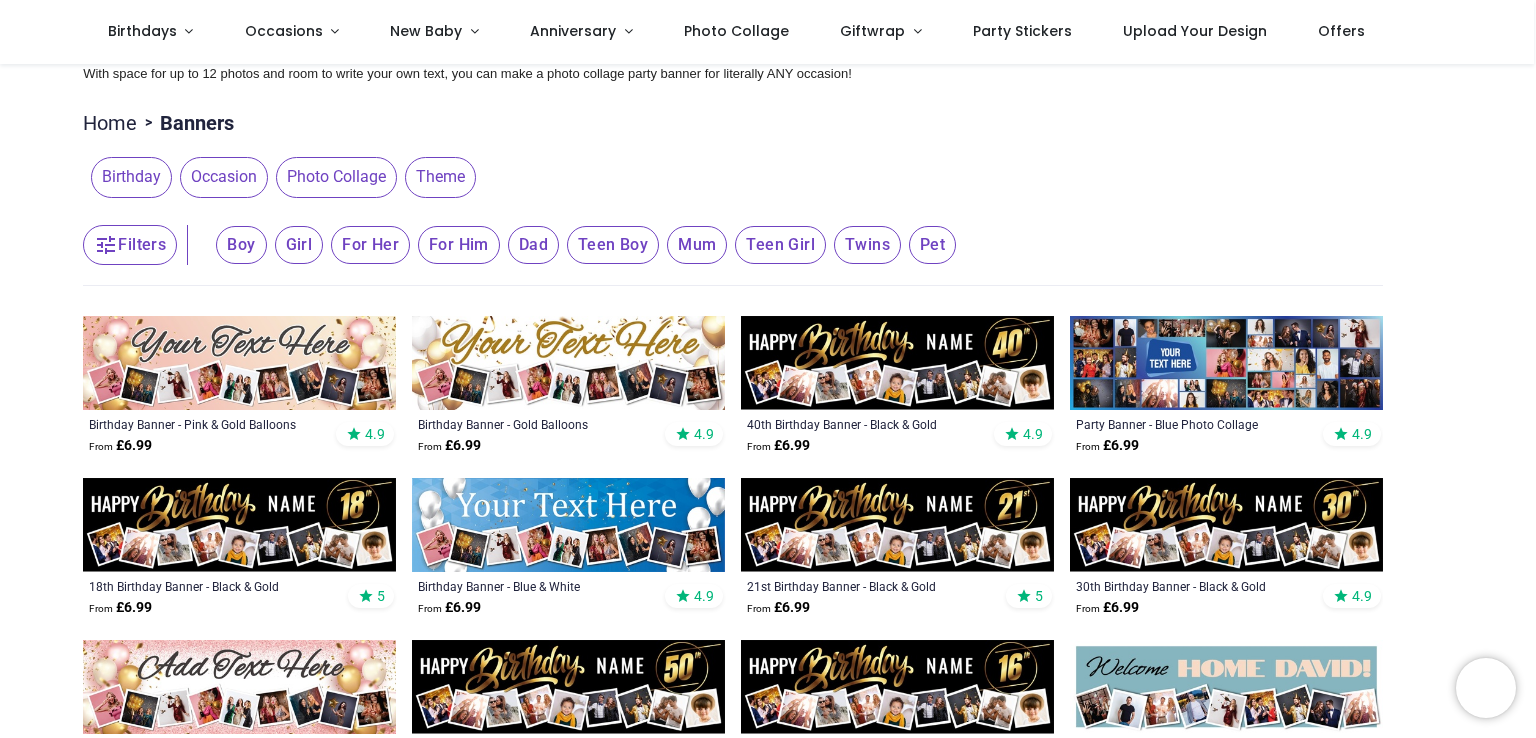 scroll, scrollTop: 100, scrollLeft: 0, axis: vertical 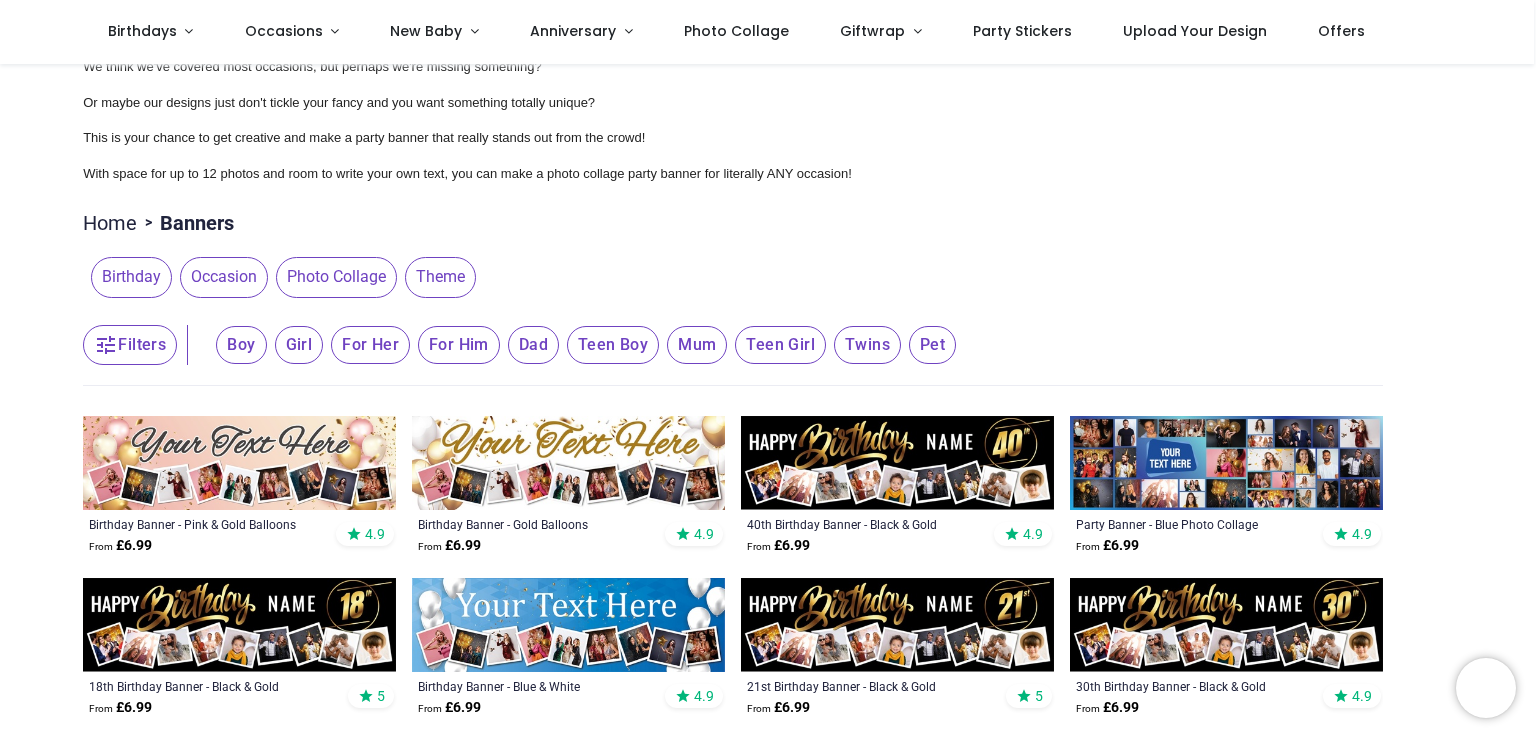 click on "Photo Collage" at bounding box center (336, 277) 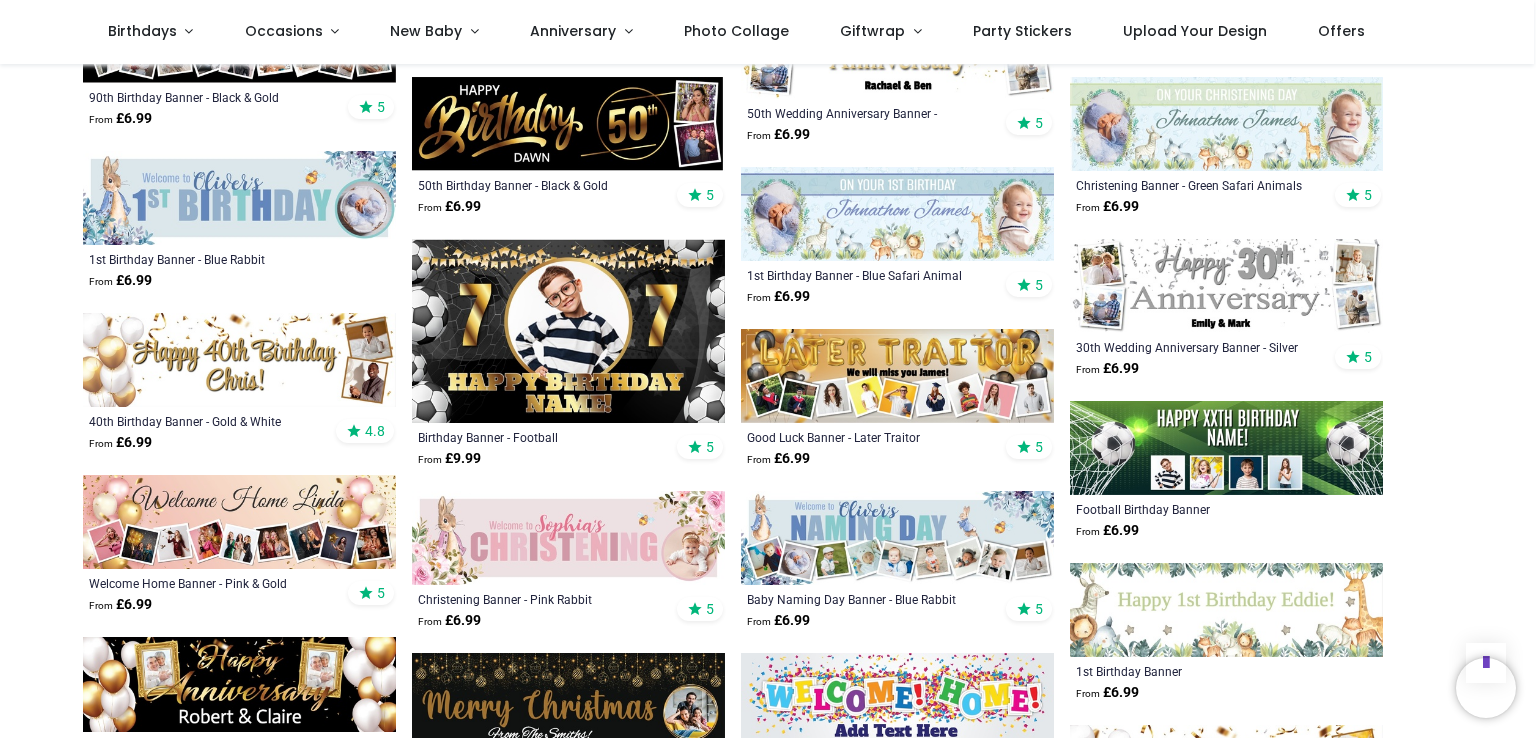 scroll, scrollTop: 4200, scrollLeft: 0, axis: vertical 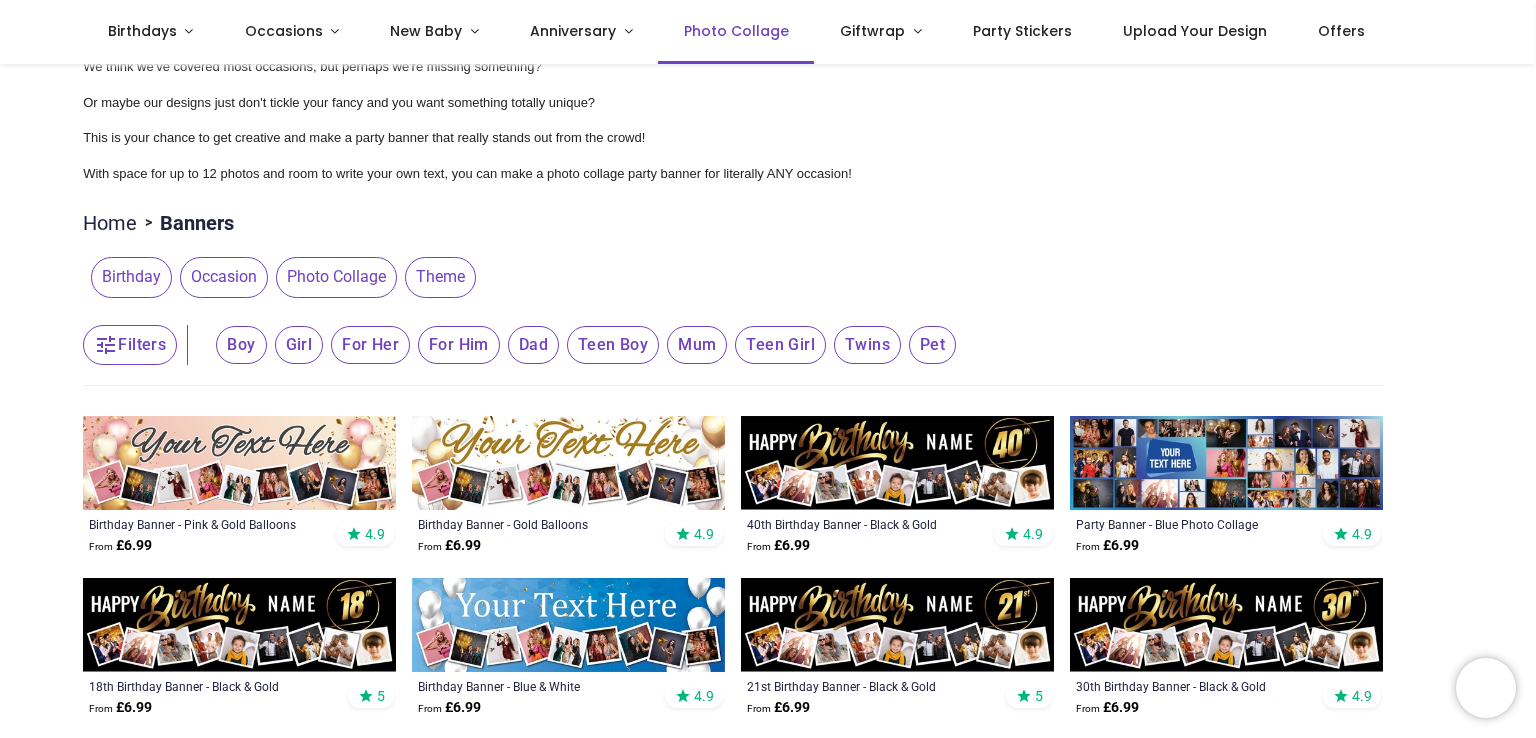 click on "Photo Collage" at bounding box center (736, 31) 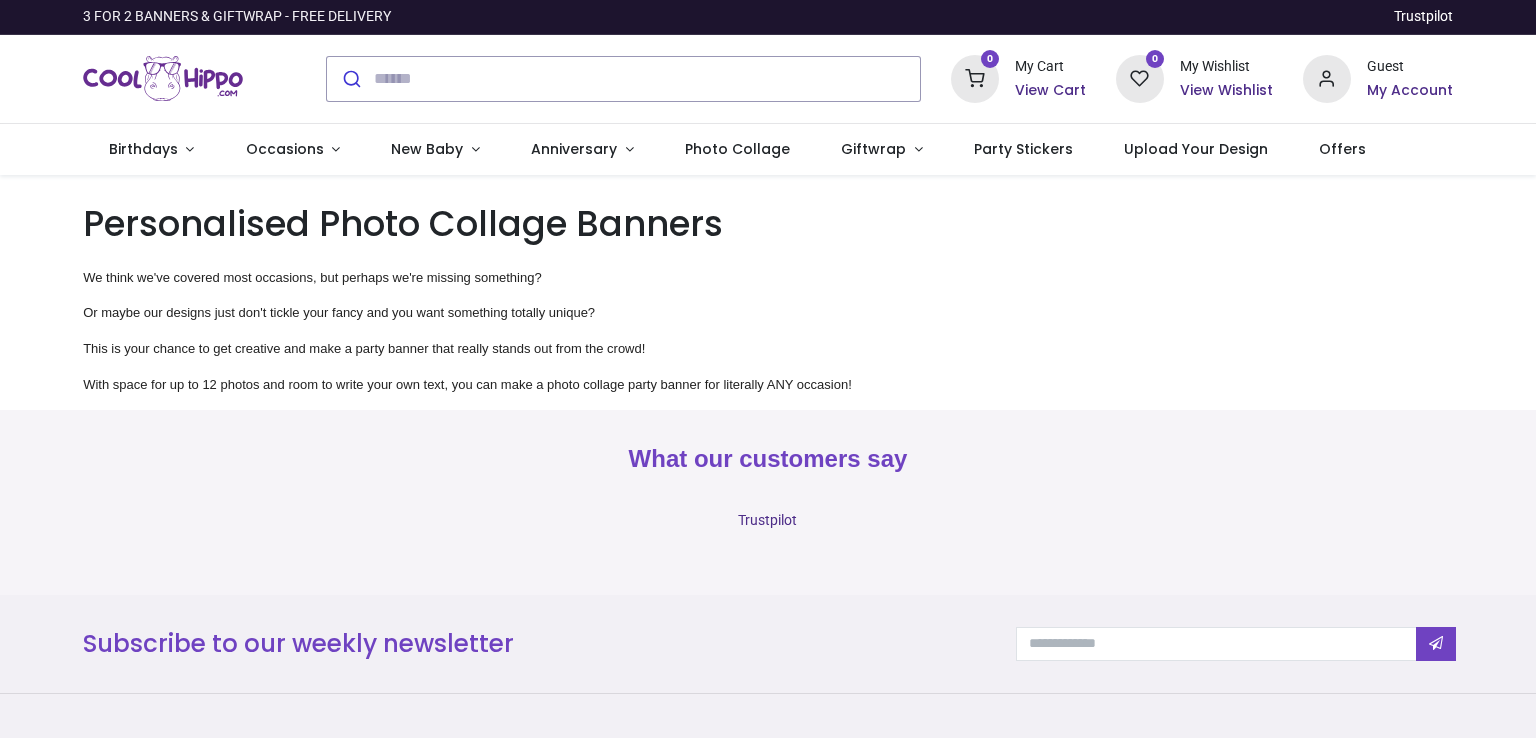 scroll, scrollTop: 0, scrollLeft: 0, axis: both 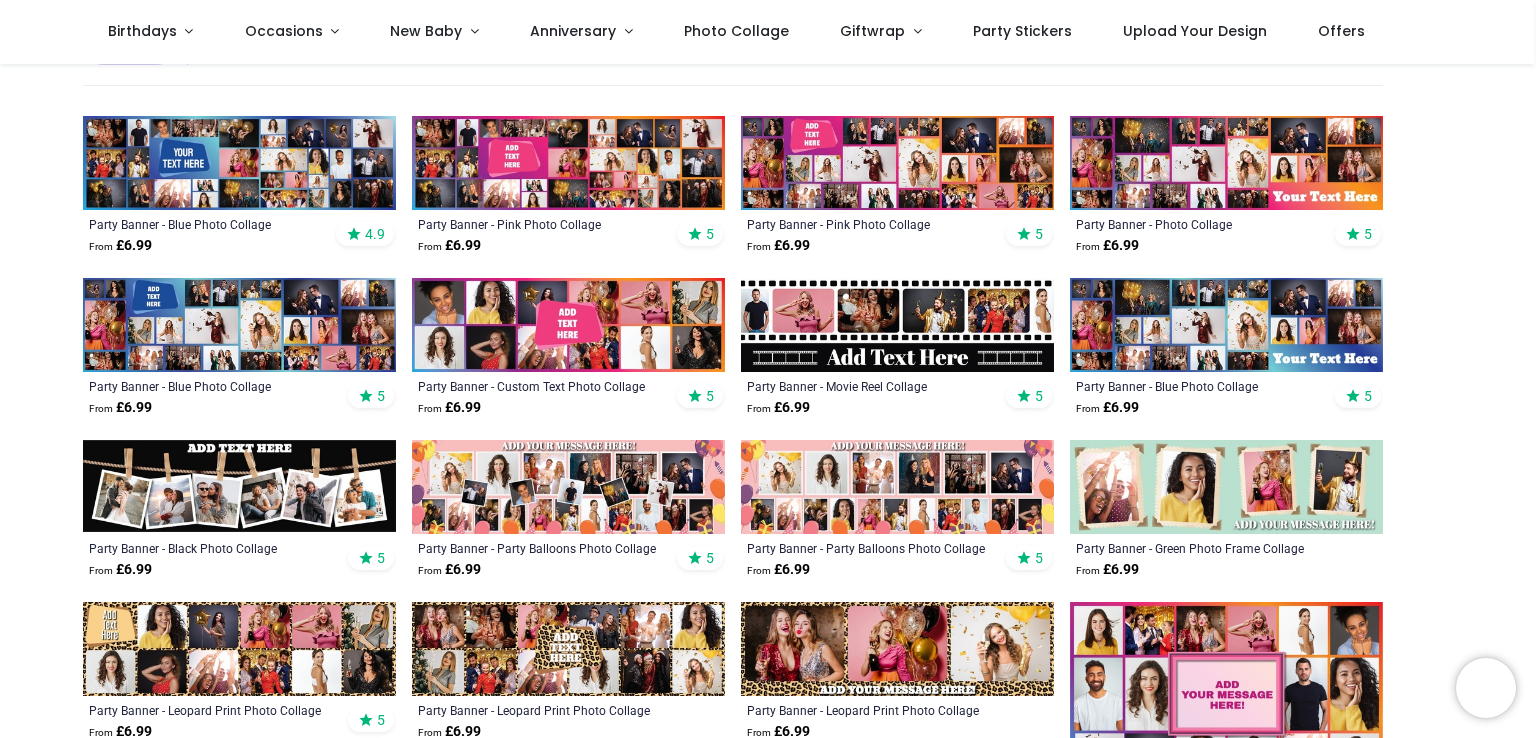 click at bounding box center [568, 163] 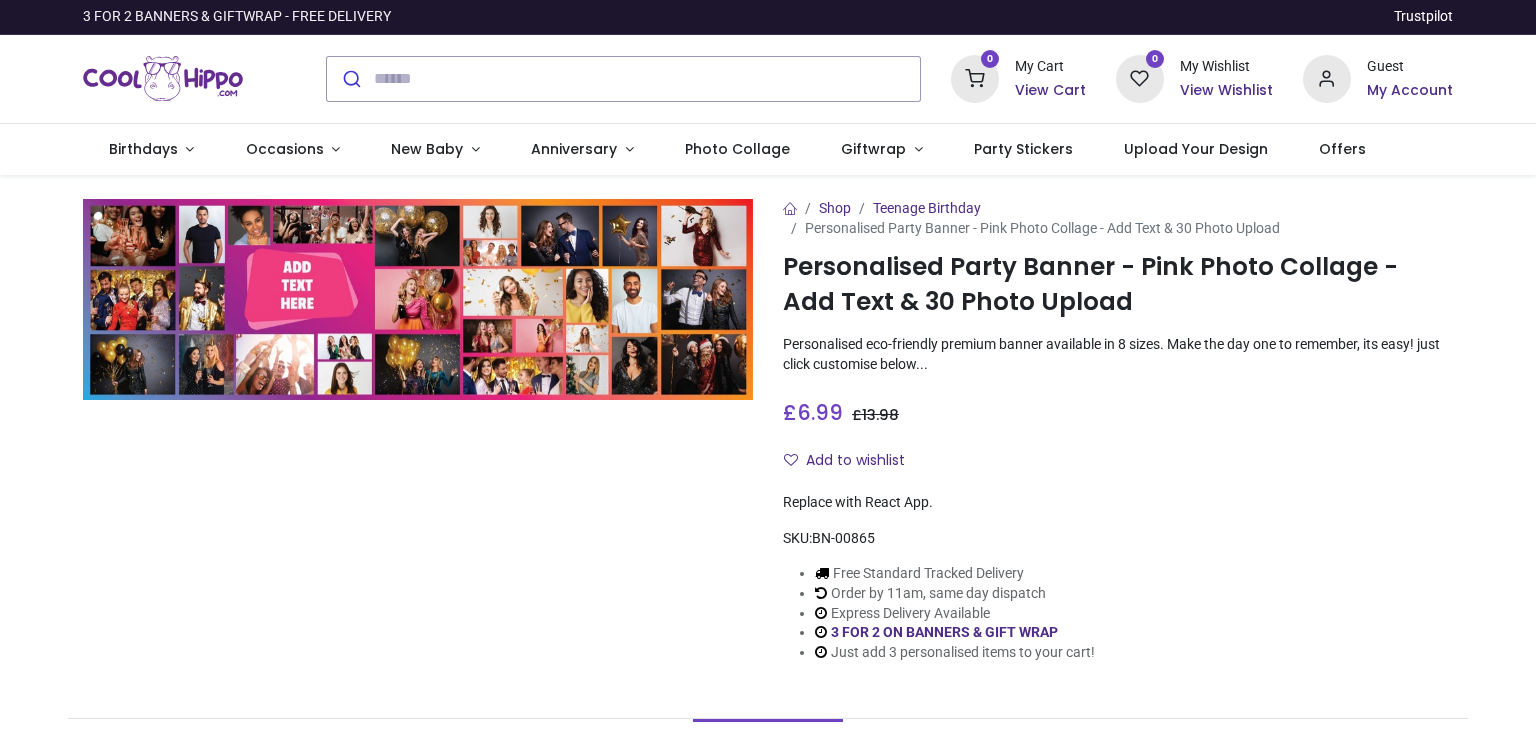 scroll, scrollTop: 0, scrollLeft: 0, axis: both 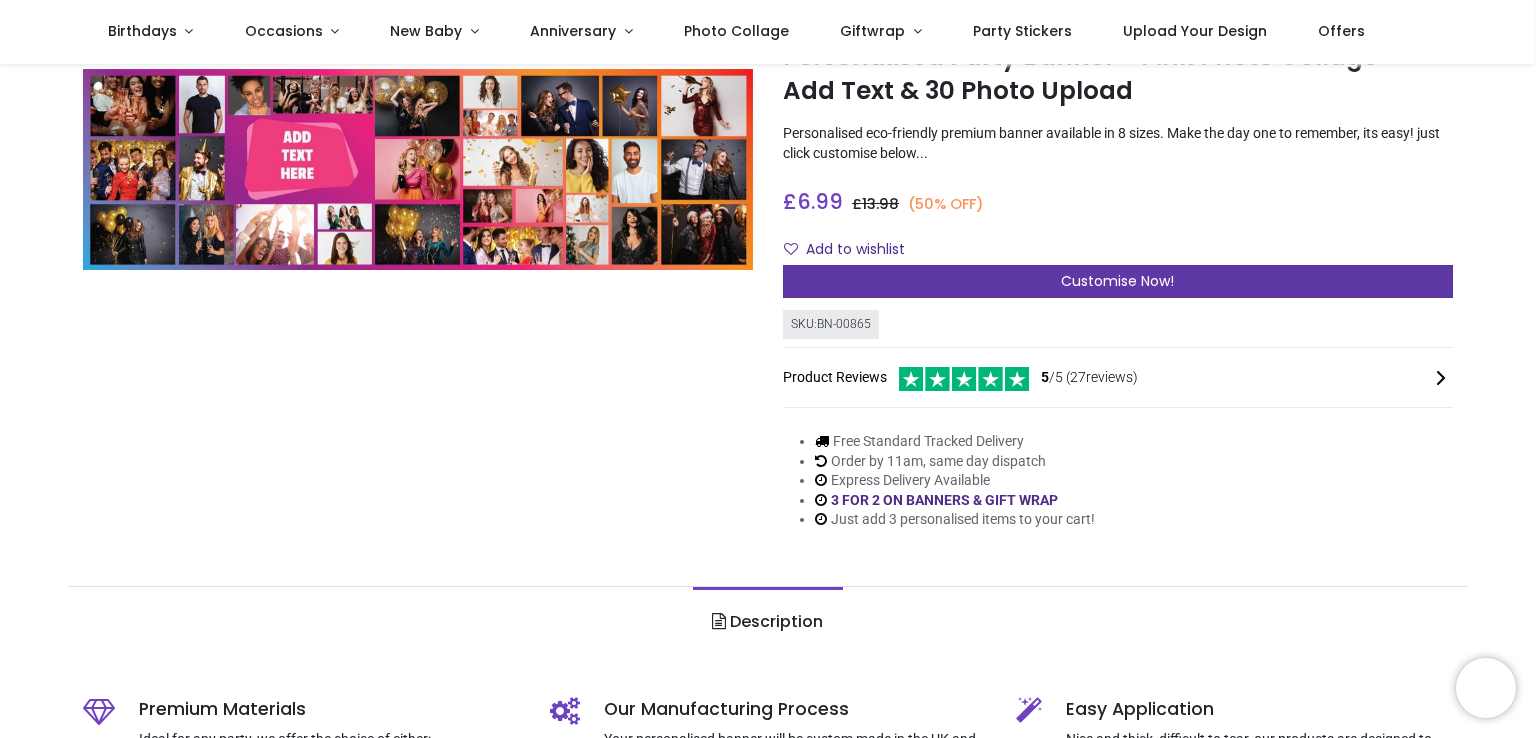 click on "Customise Now!" at bounding box center (1118, 282) 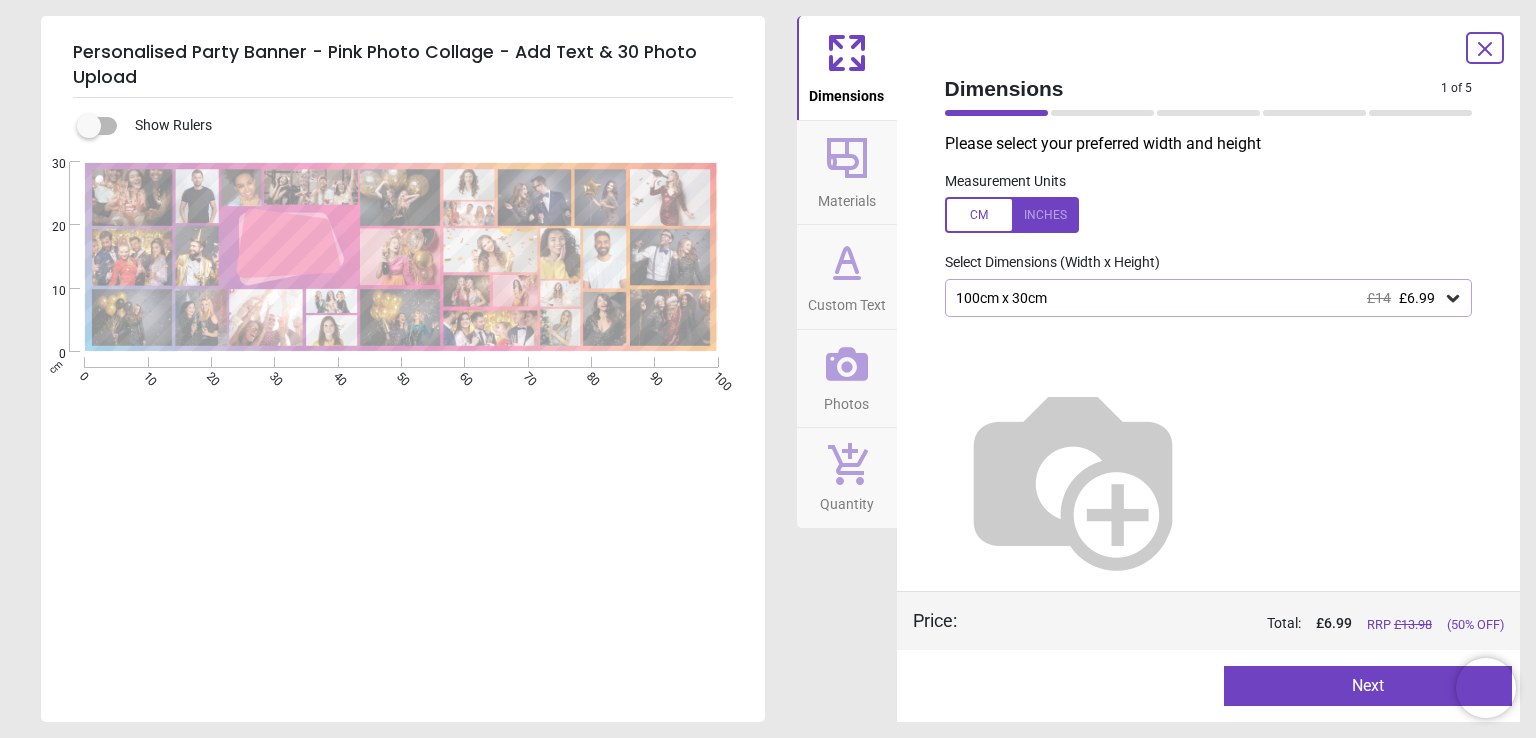 click on "100cm  x  30cm       £14 £6.99" at bounding box center [1199, 298] 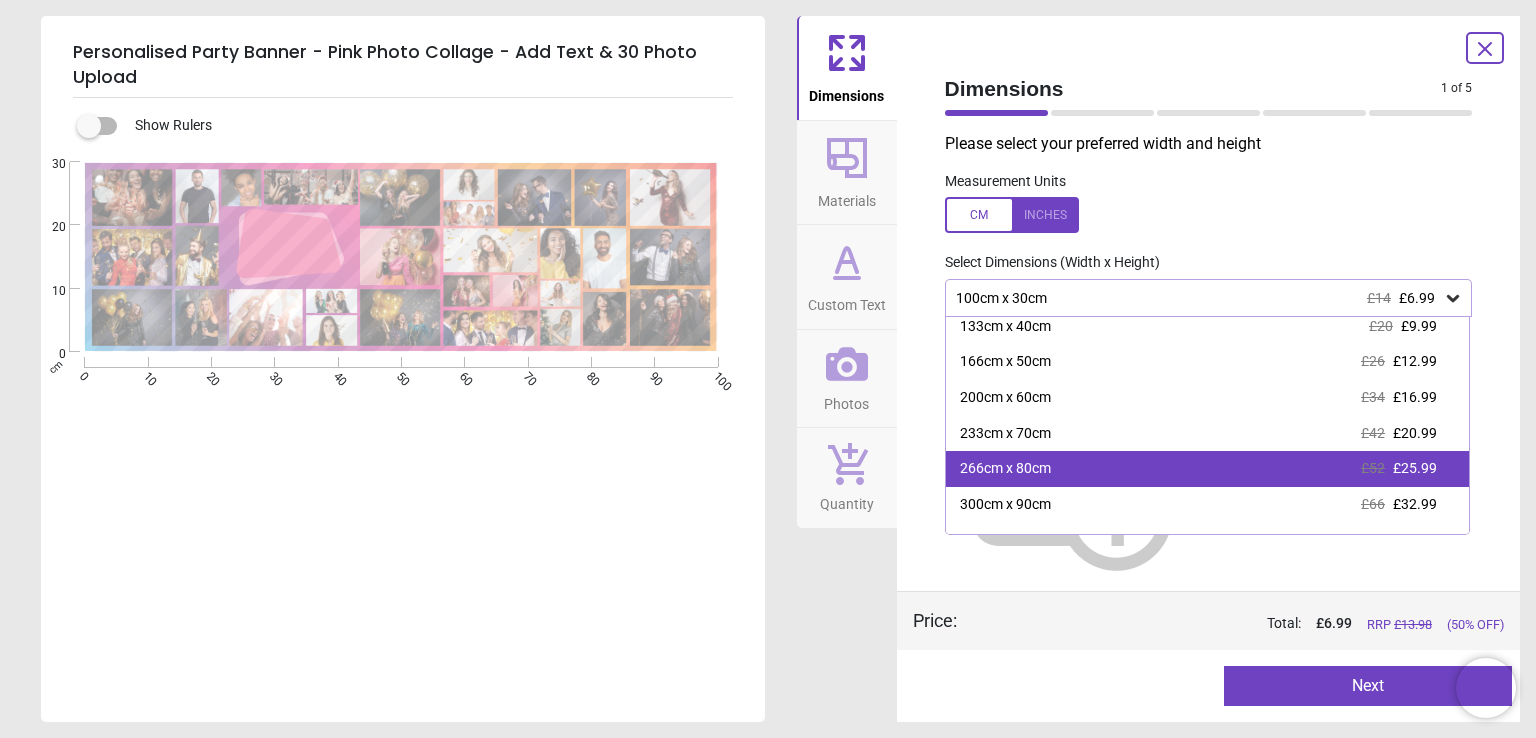 scroll, scrollTop: 68, scrollLeft: 0, axis: vertical 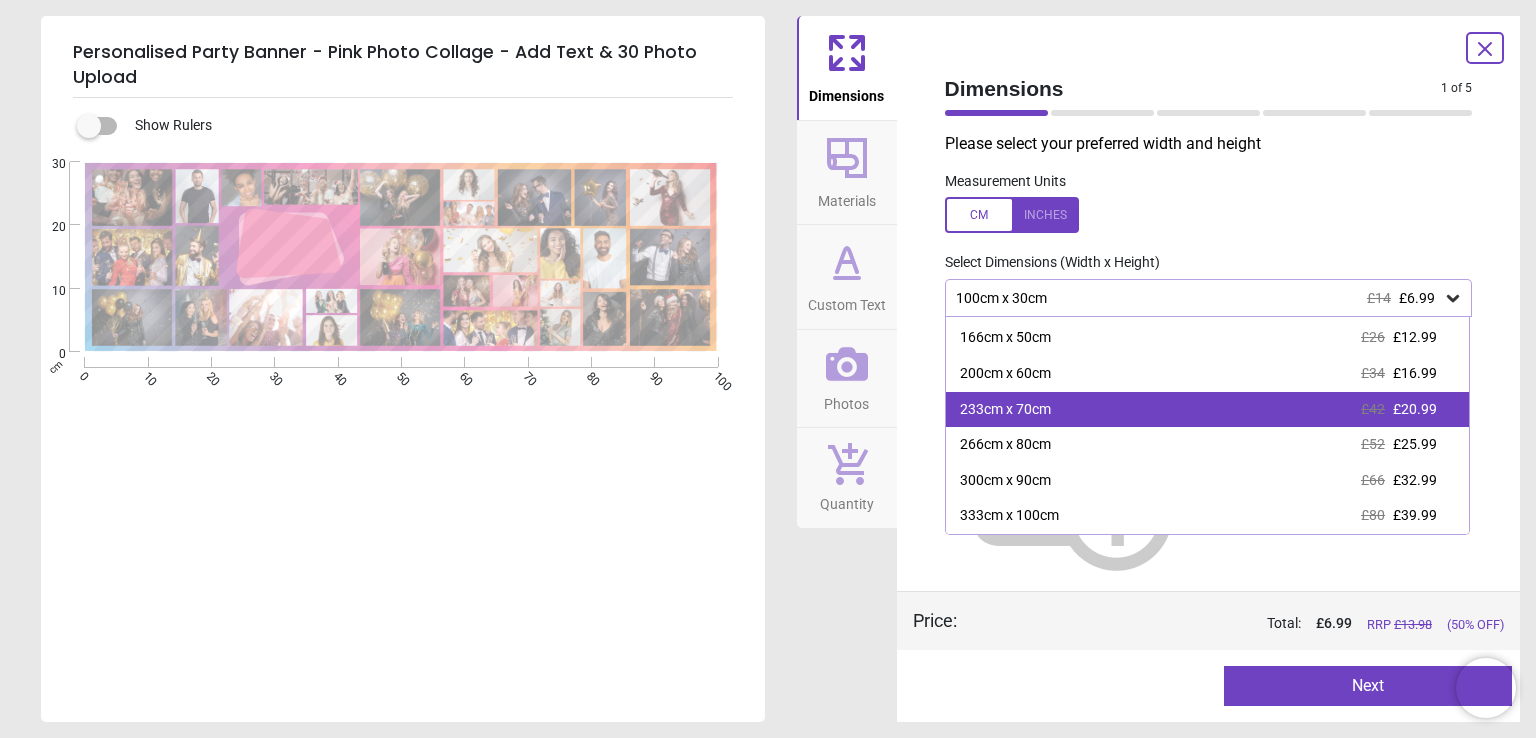 click on "233cm  x  70cm       £42 £20.99" at bounding box center (1208, 410) 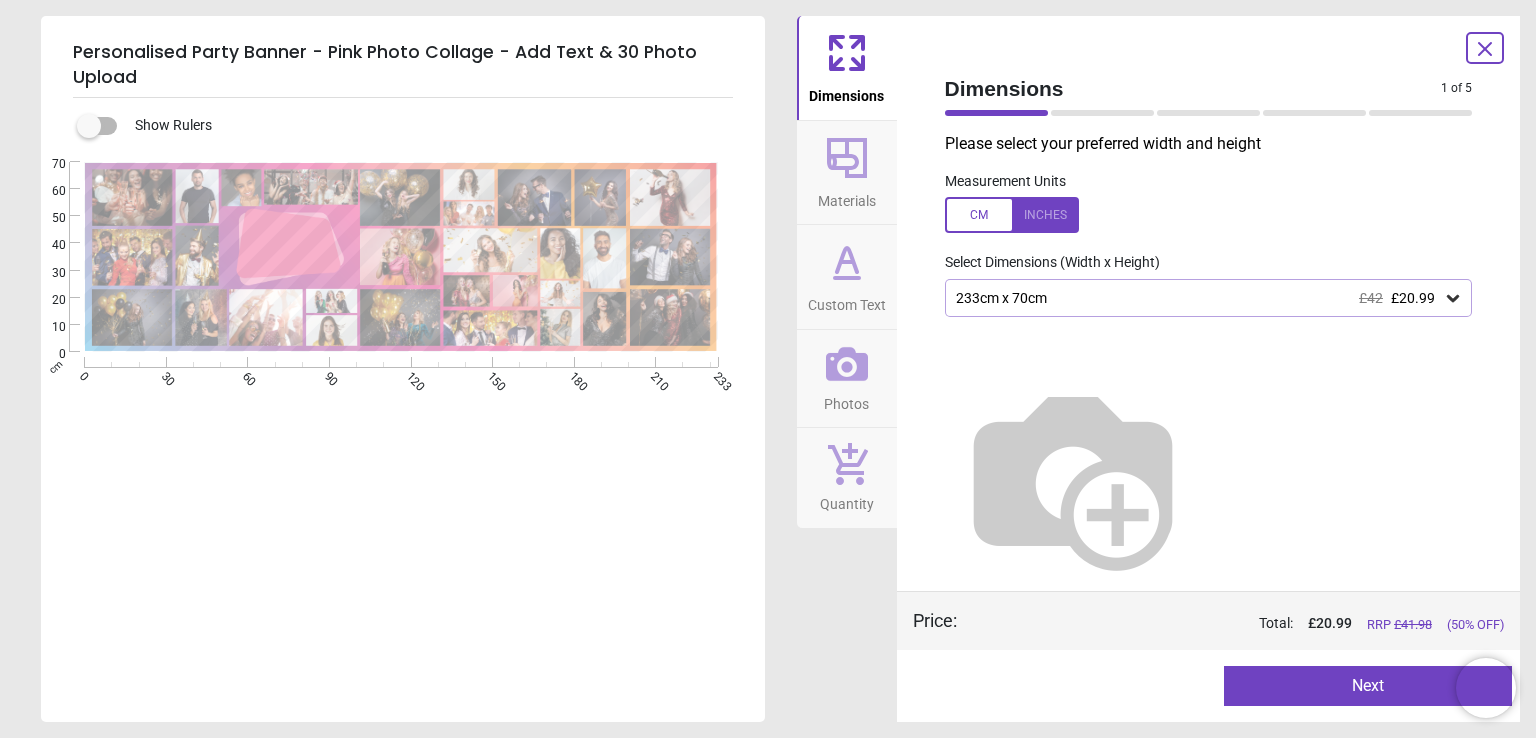 click on "Next" at bounding box center [1368, 686] 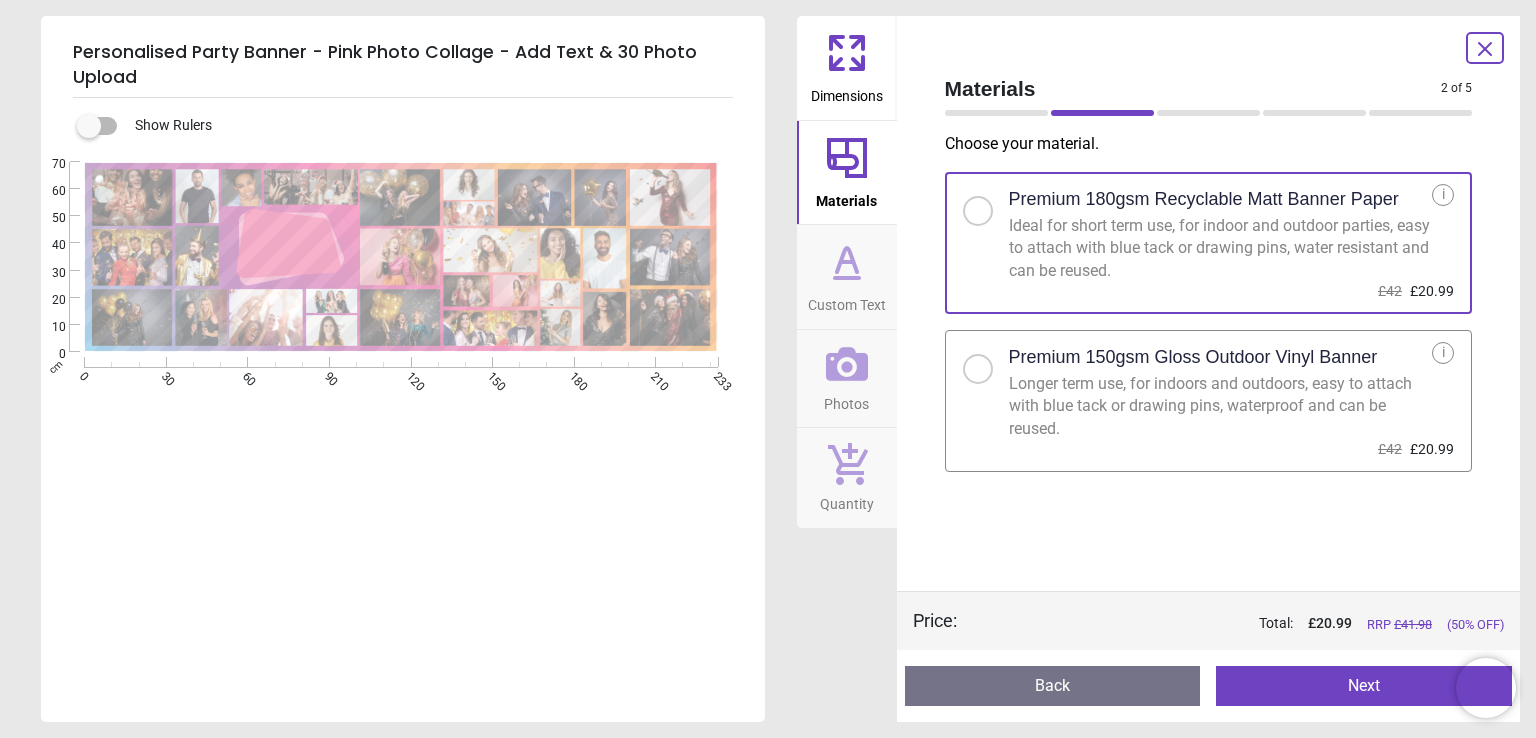click at bounding box center (978, 369) 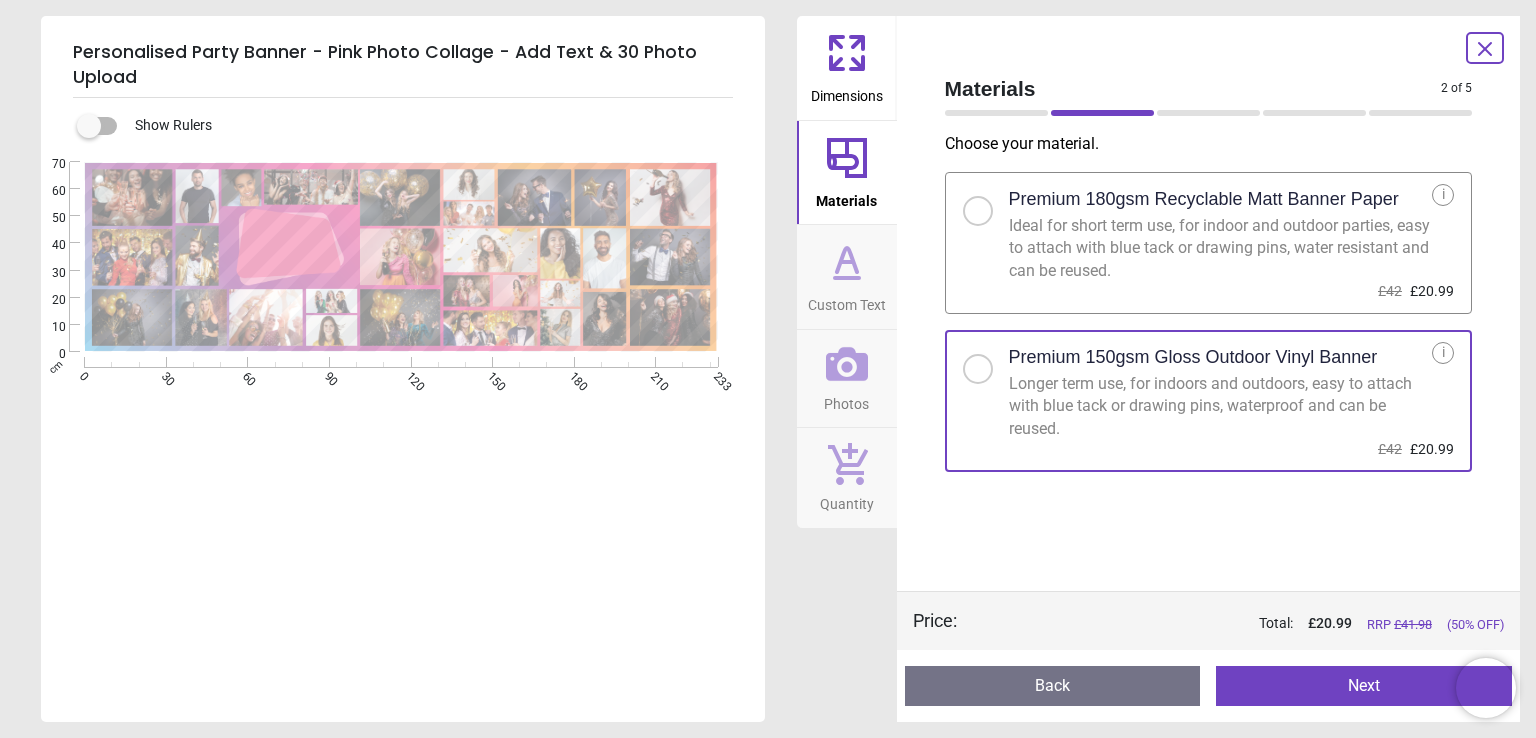 click on "Next" at bounding box center (1364, 686) 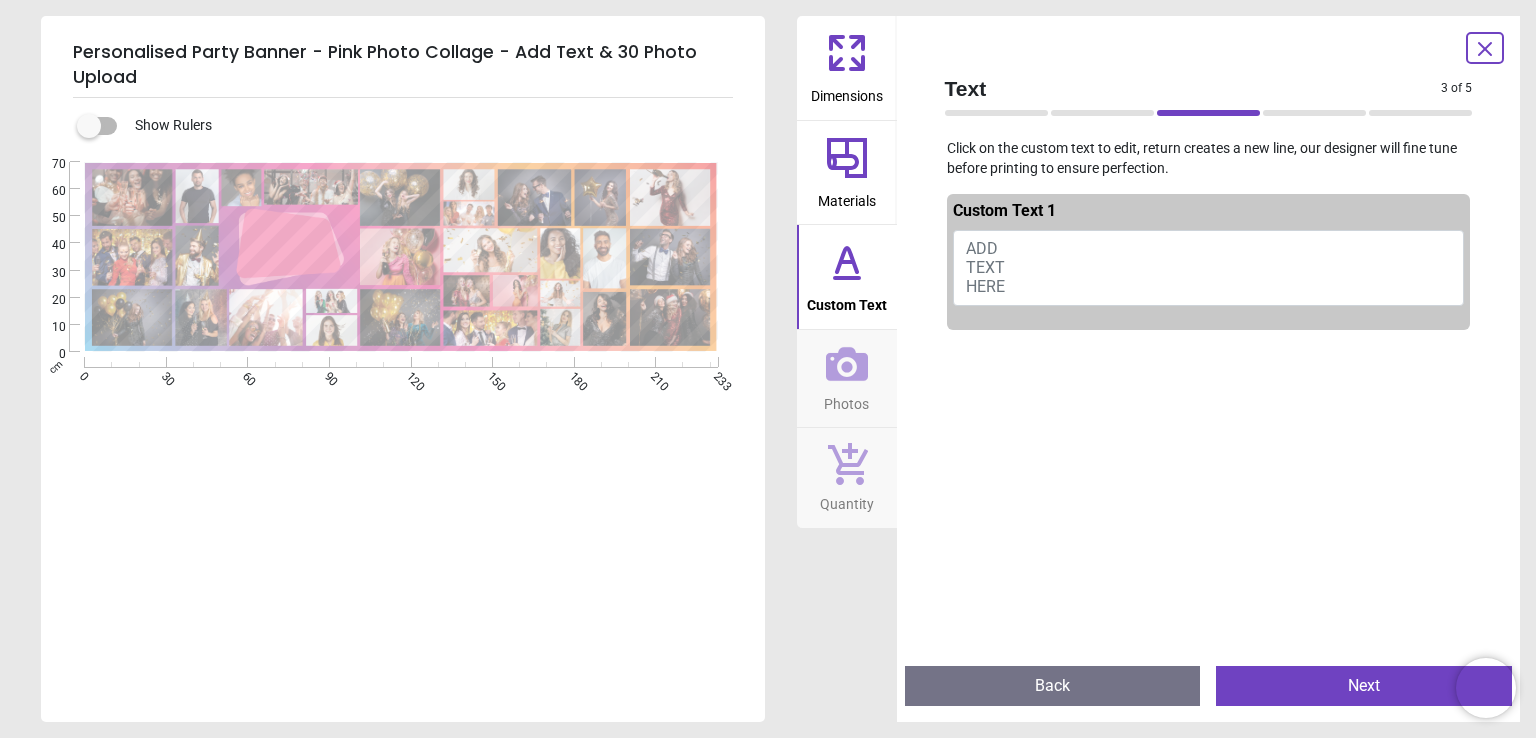 click on "ADD
TEXT
HERE" at bounding box center [1209, 268] 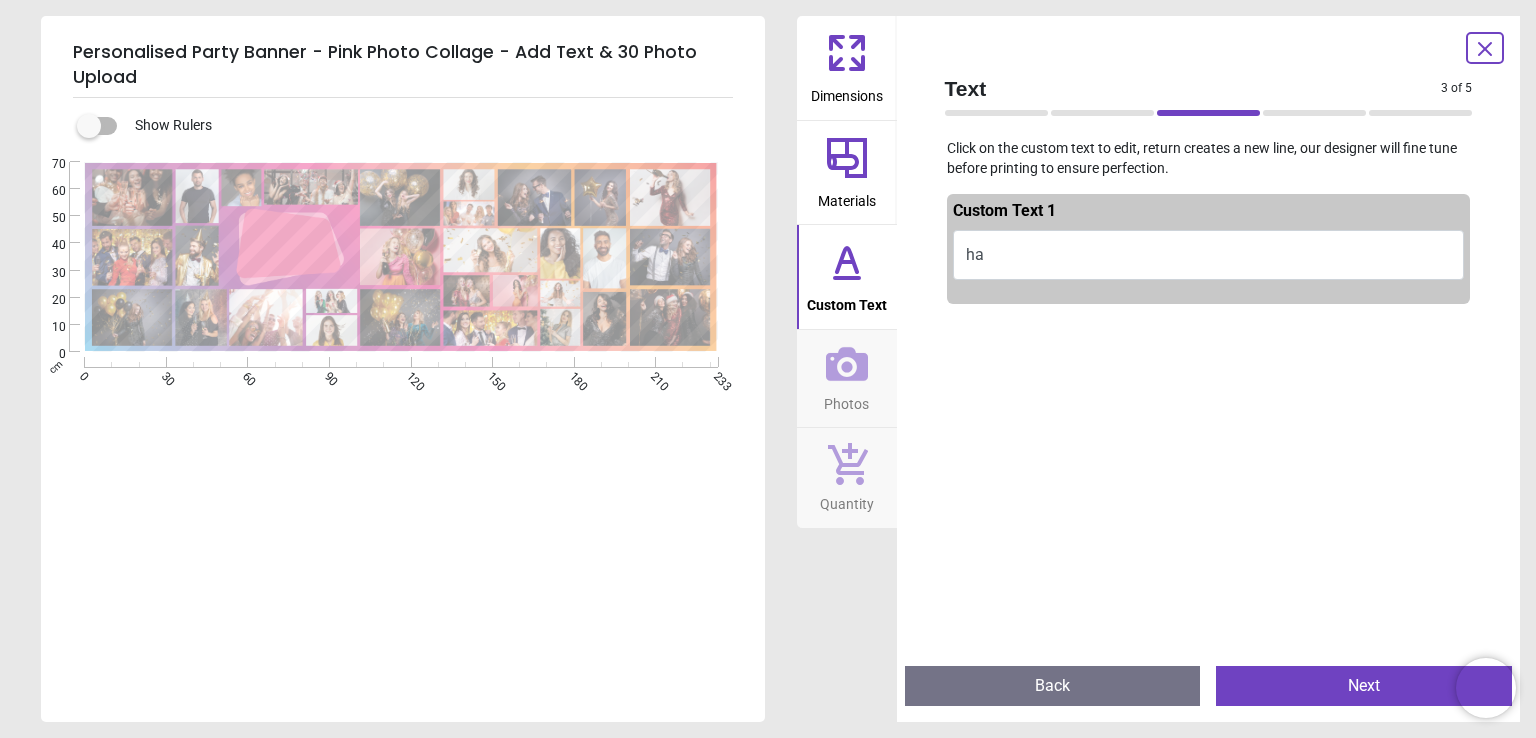 type on "*" 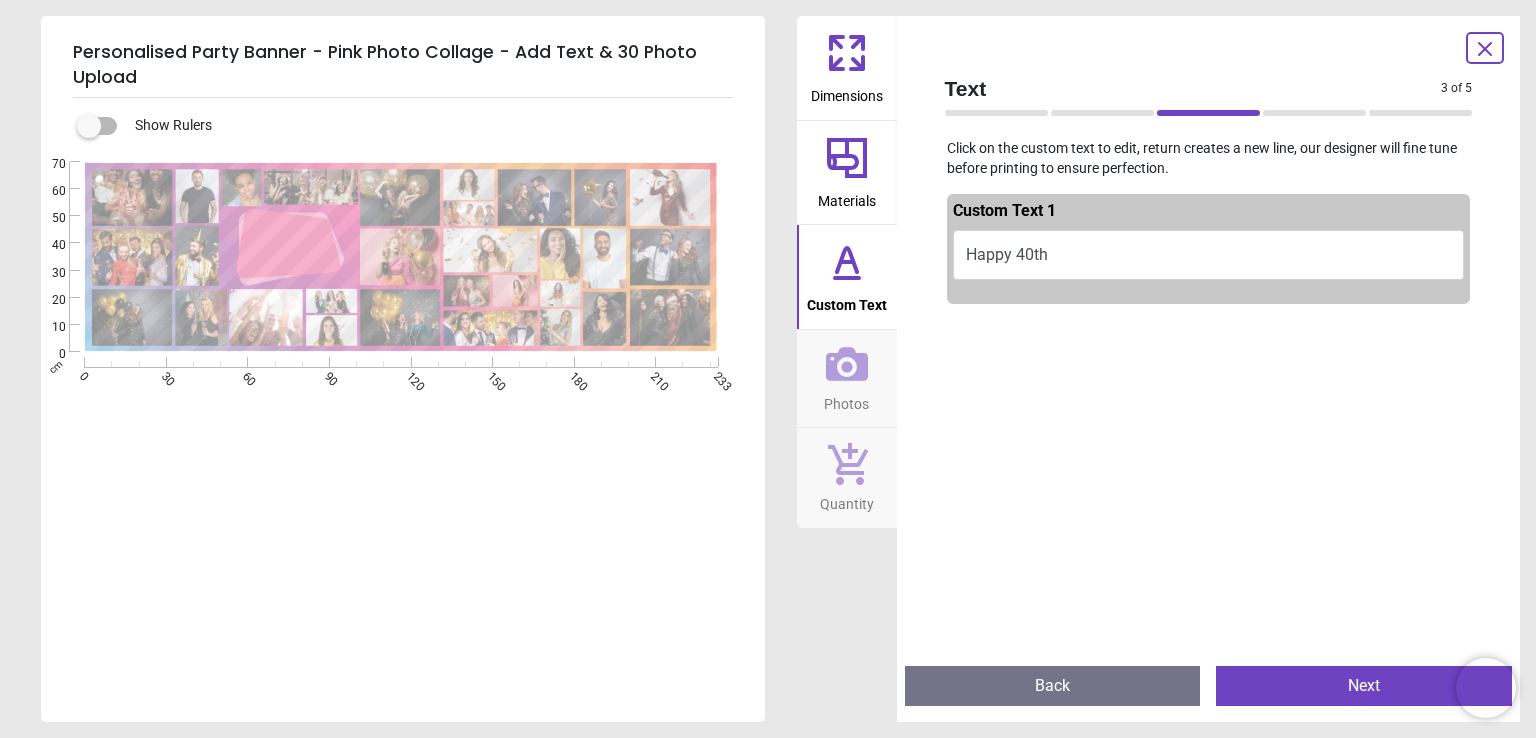 scroll, scrollTop: 0, scrollLeft: 0, axis: both 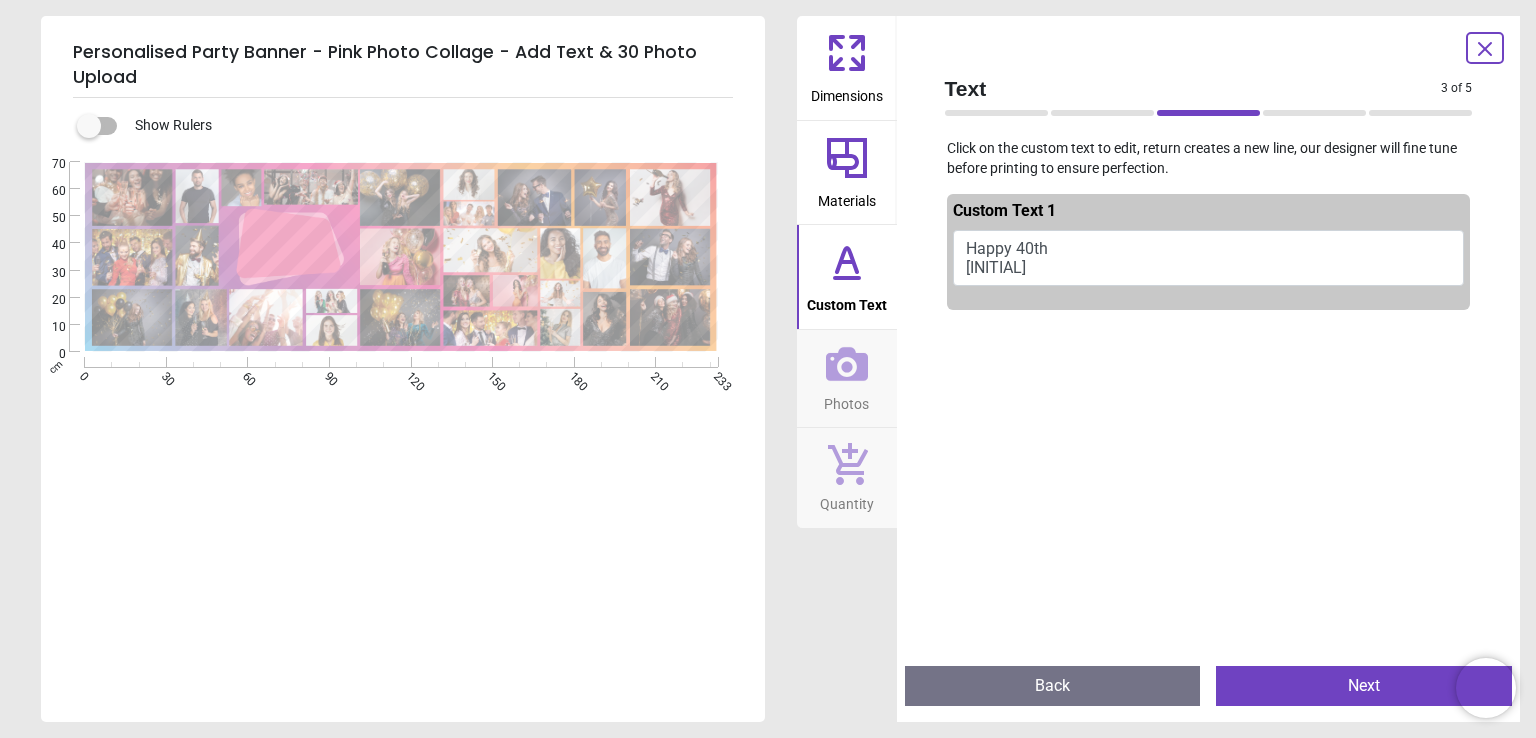 type on "**********" 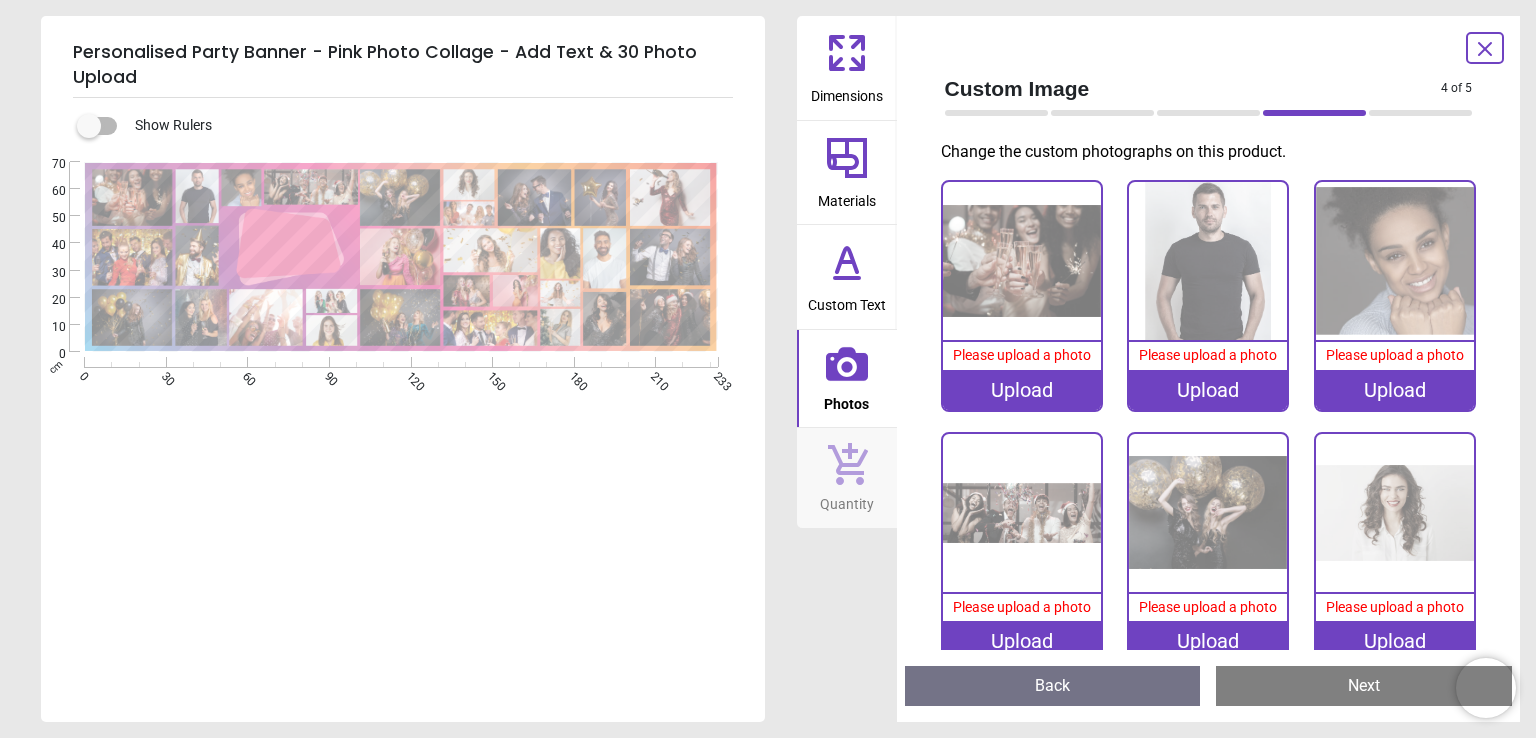 click on "Upload" at bounding box center [1022, 390] 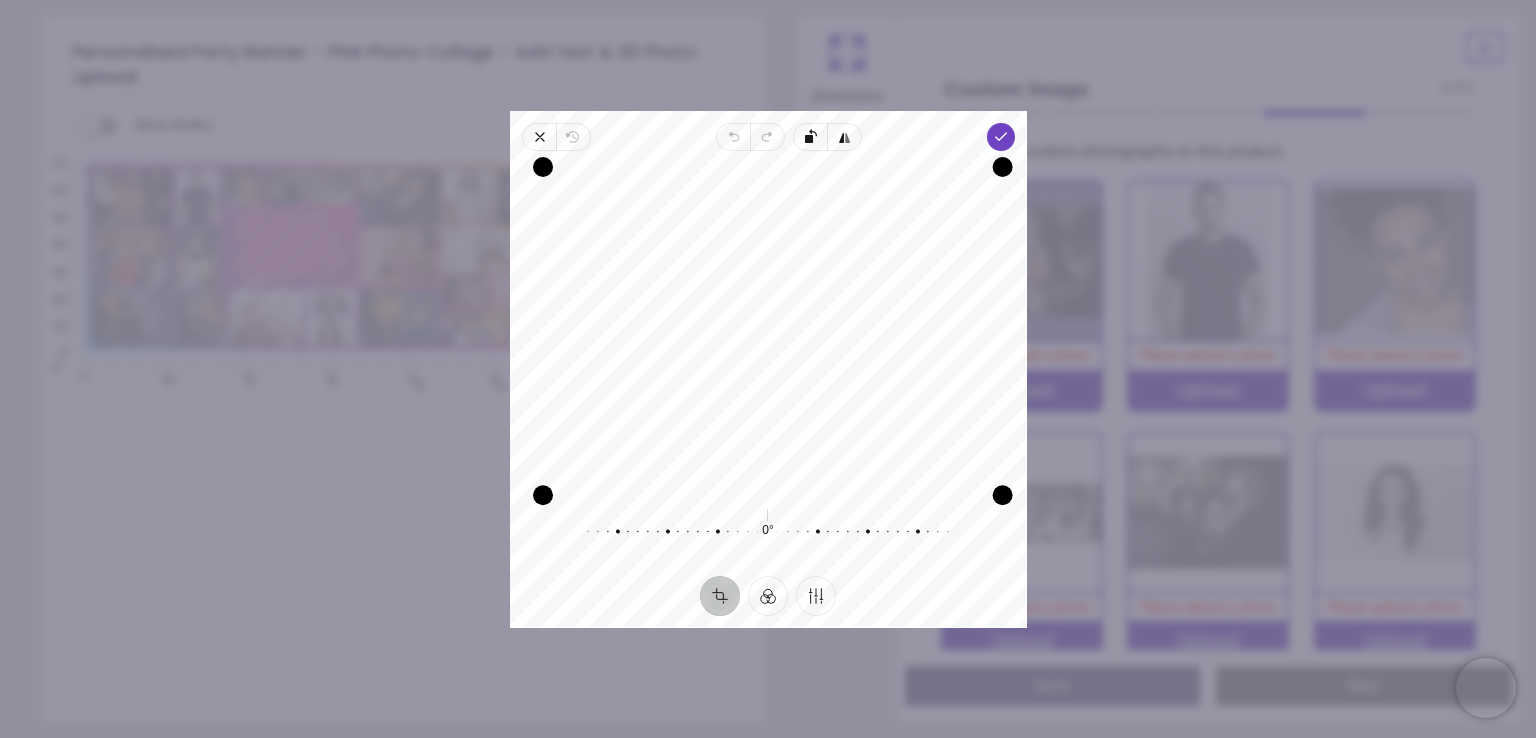 drag, startPoint x: 994, startPoint y: 493, endPoint x: 1003, endPoint y: 636, distance: 143.28294 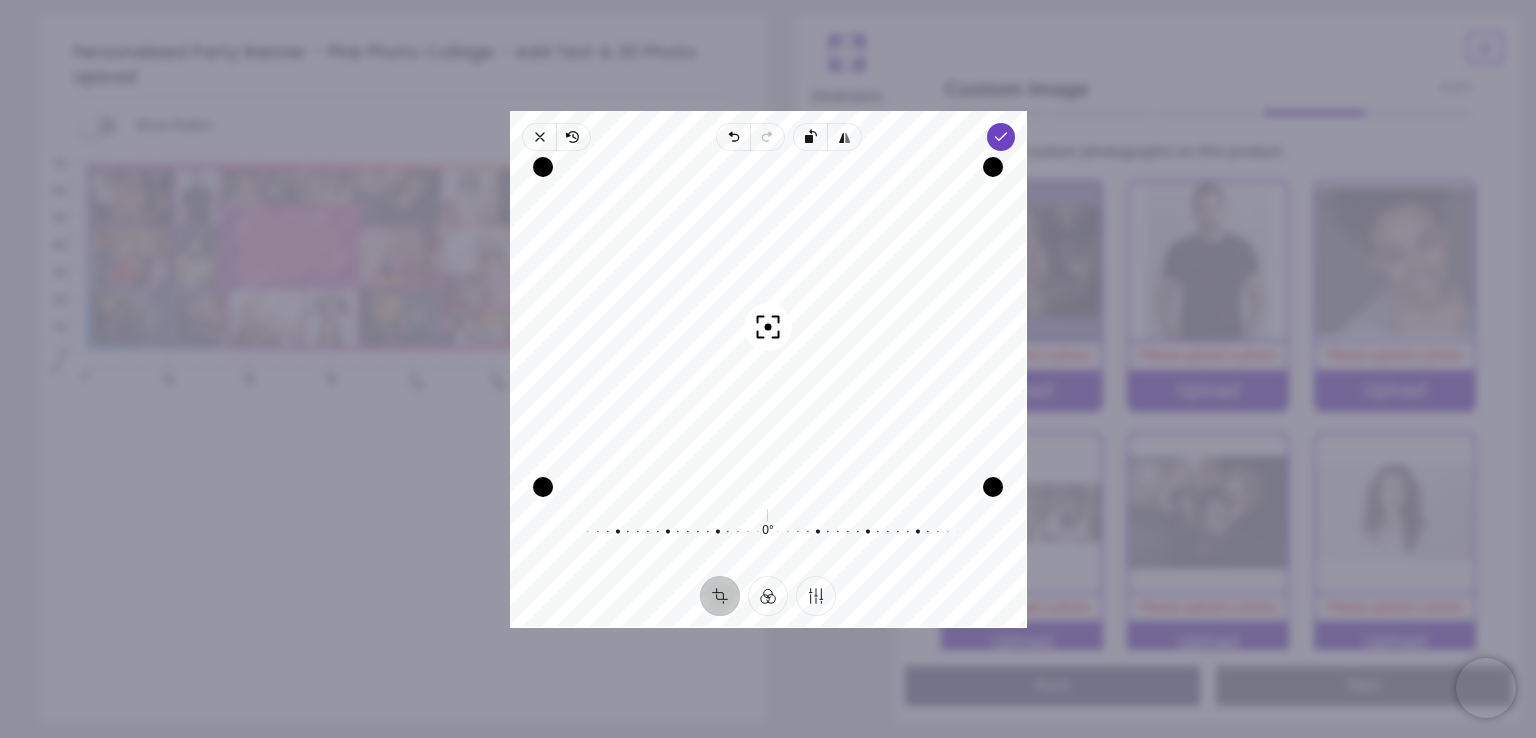 drag, startPoint x: 830, startPoint y: 295, endPoint x: 796, endPoint y: 471, distance: 179.25401 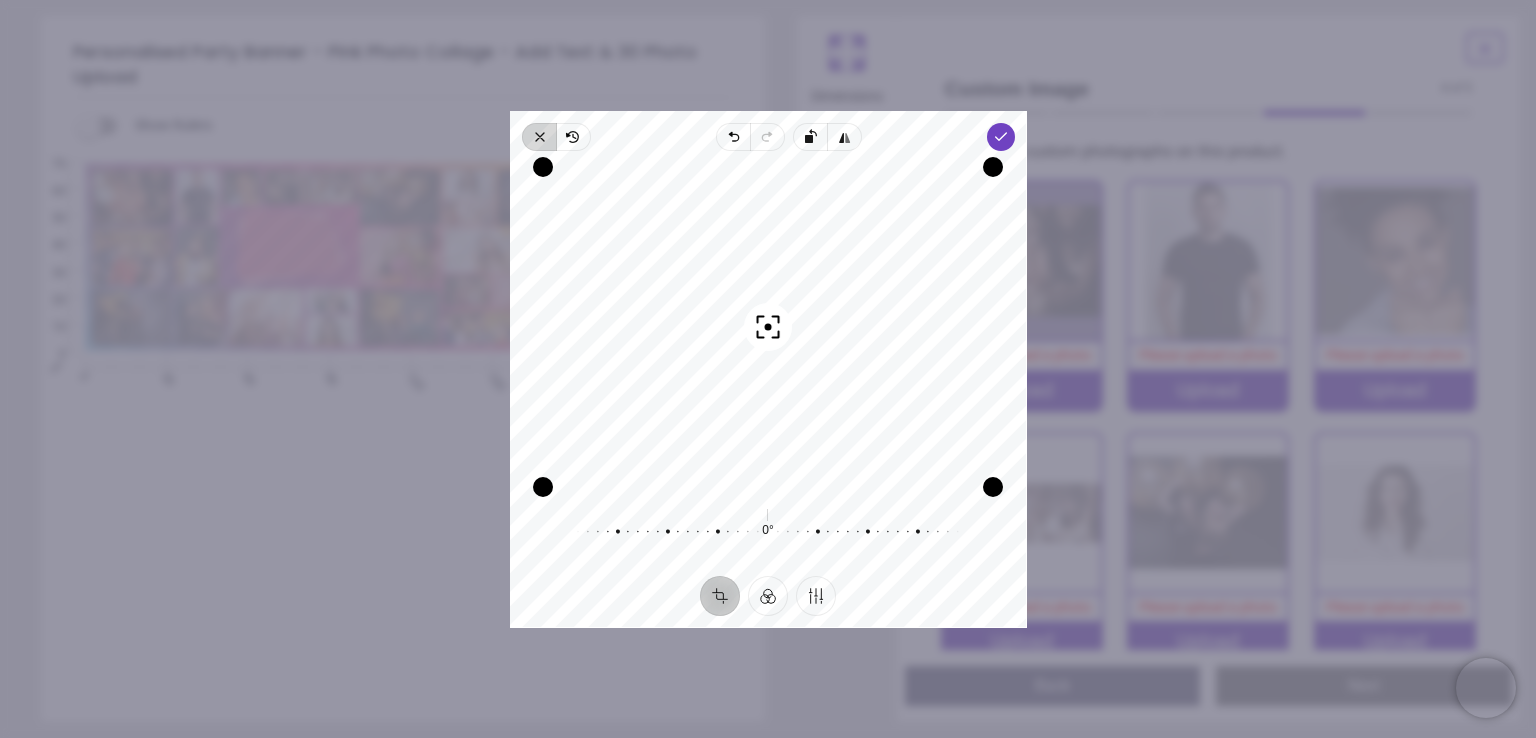 click 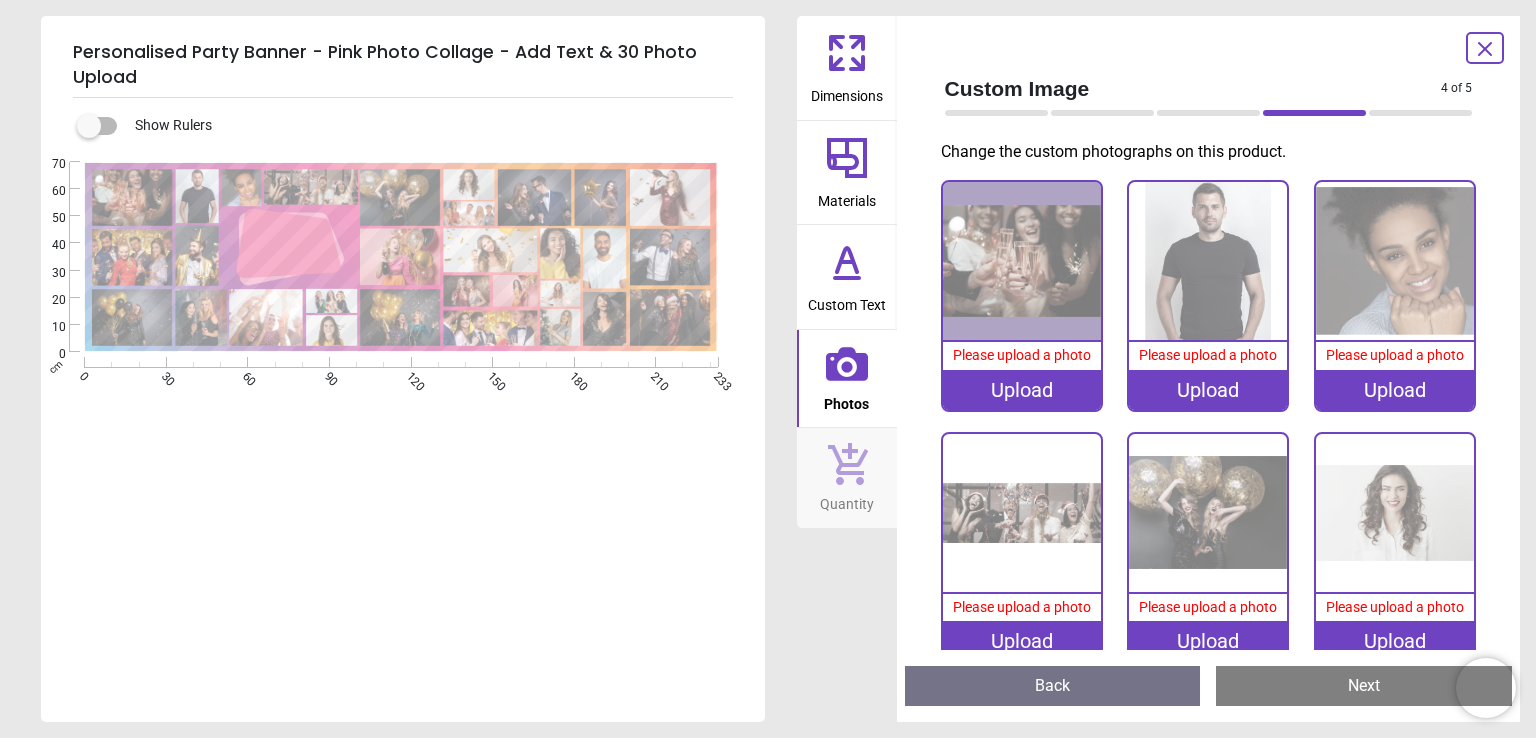 click 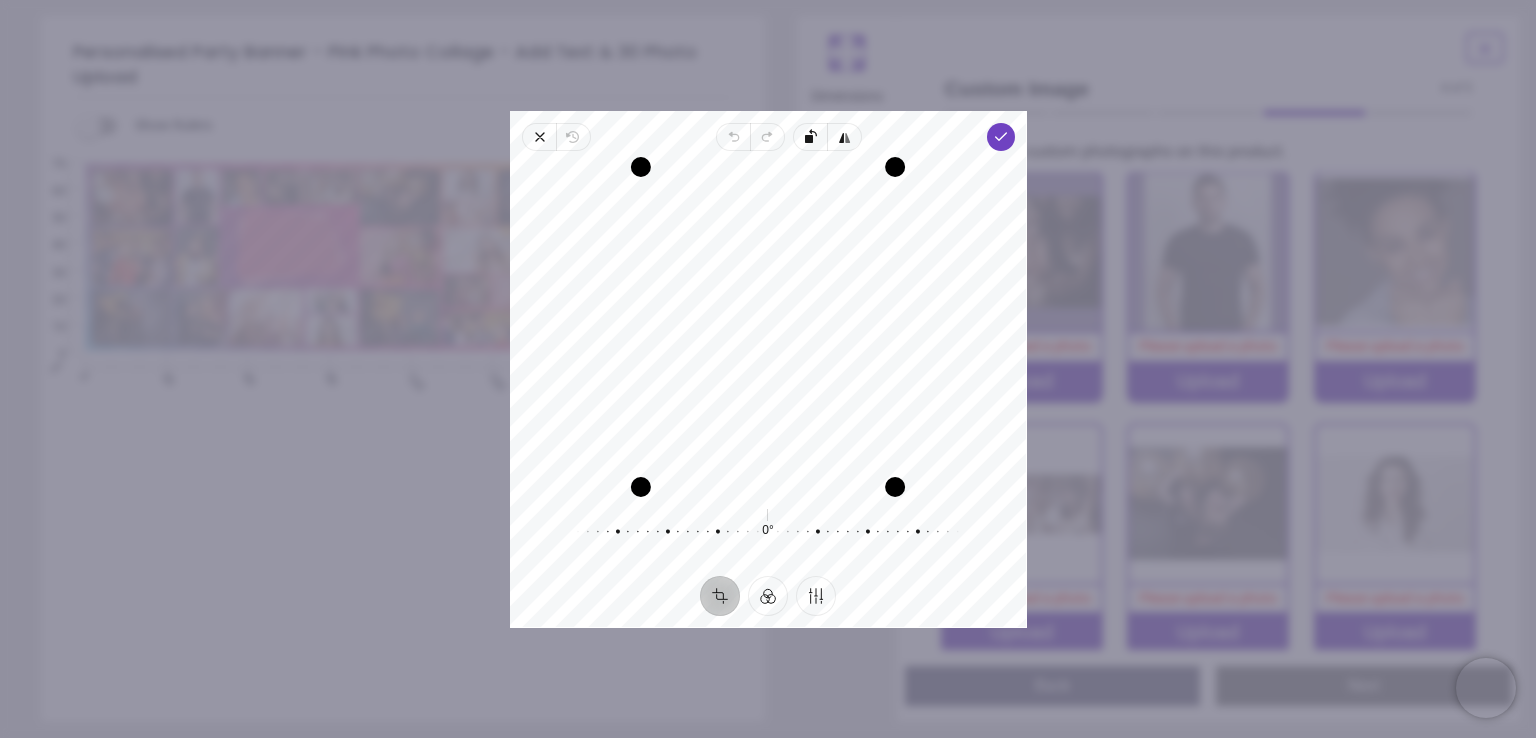 drag, startPoint x: 821, startPoint y: 361, endPoint x: 772, endPoint y: 420, distance: 76.6942 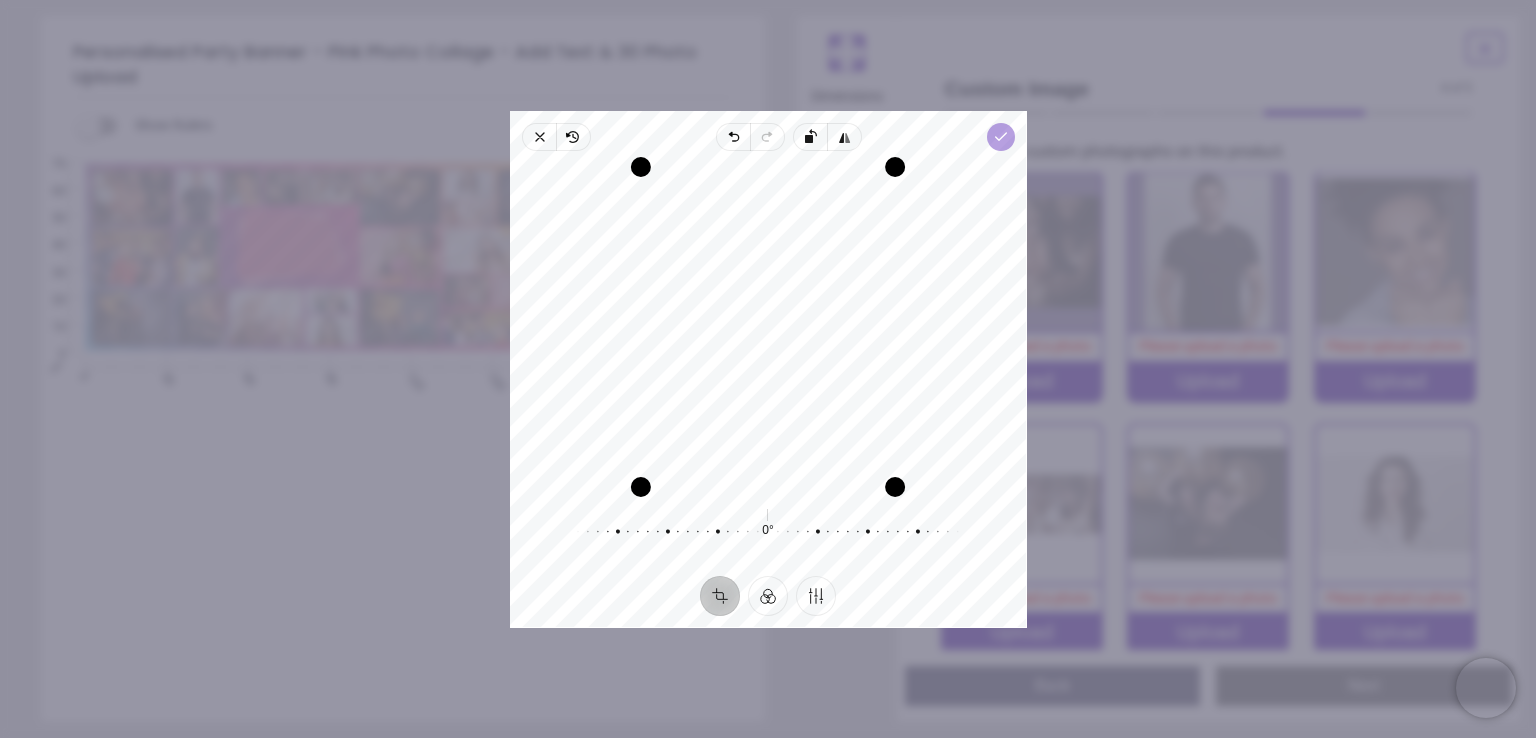 click 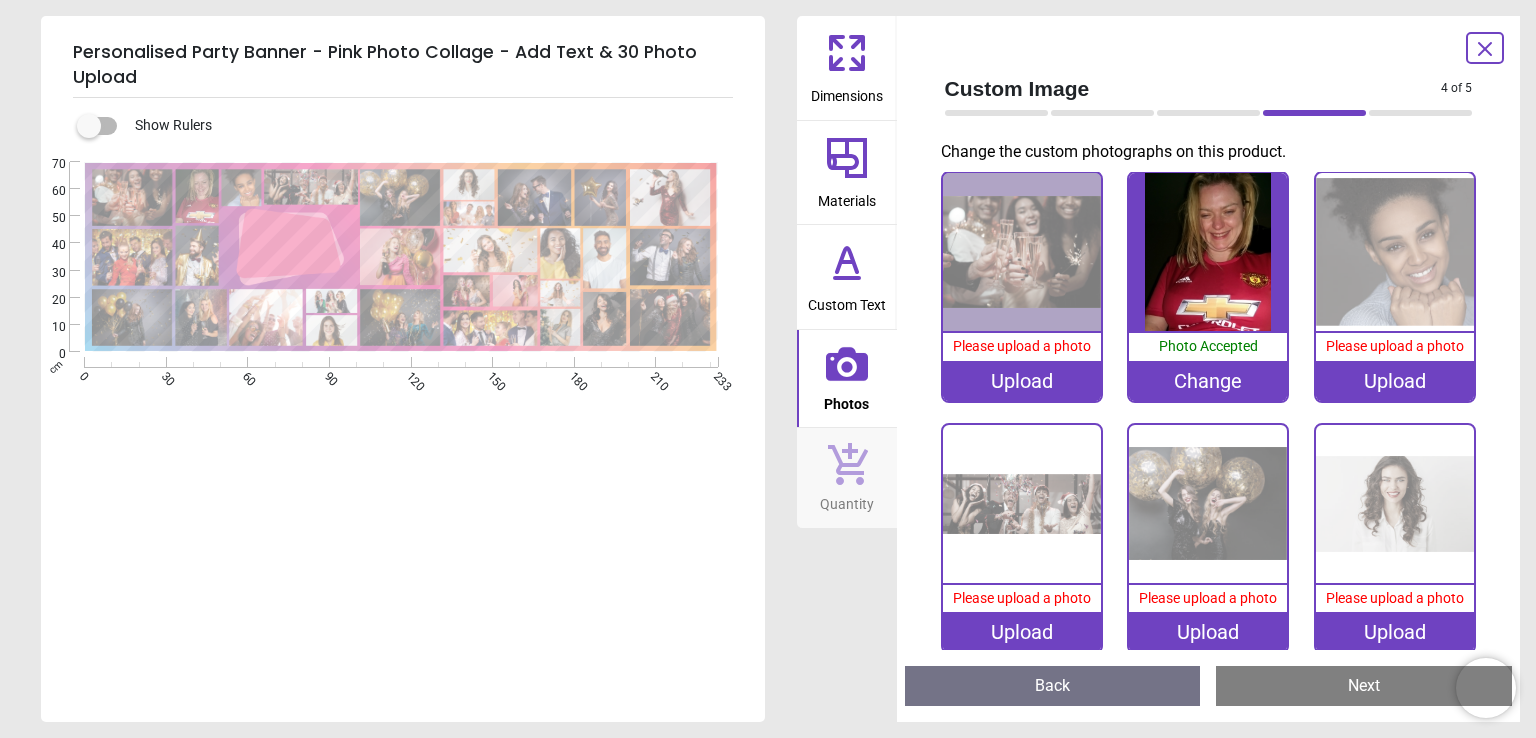 click on "Upload" at bounding box center [1022, 381] 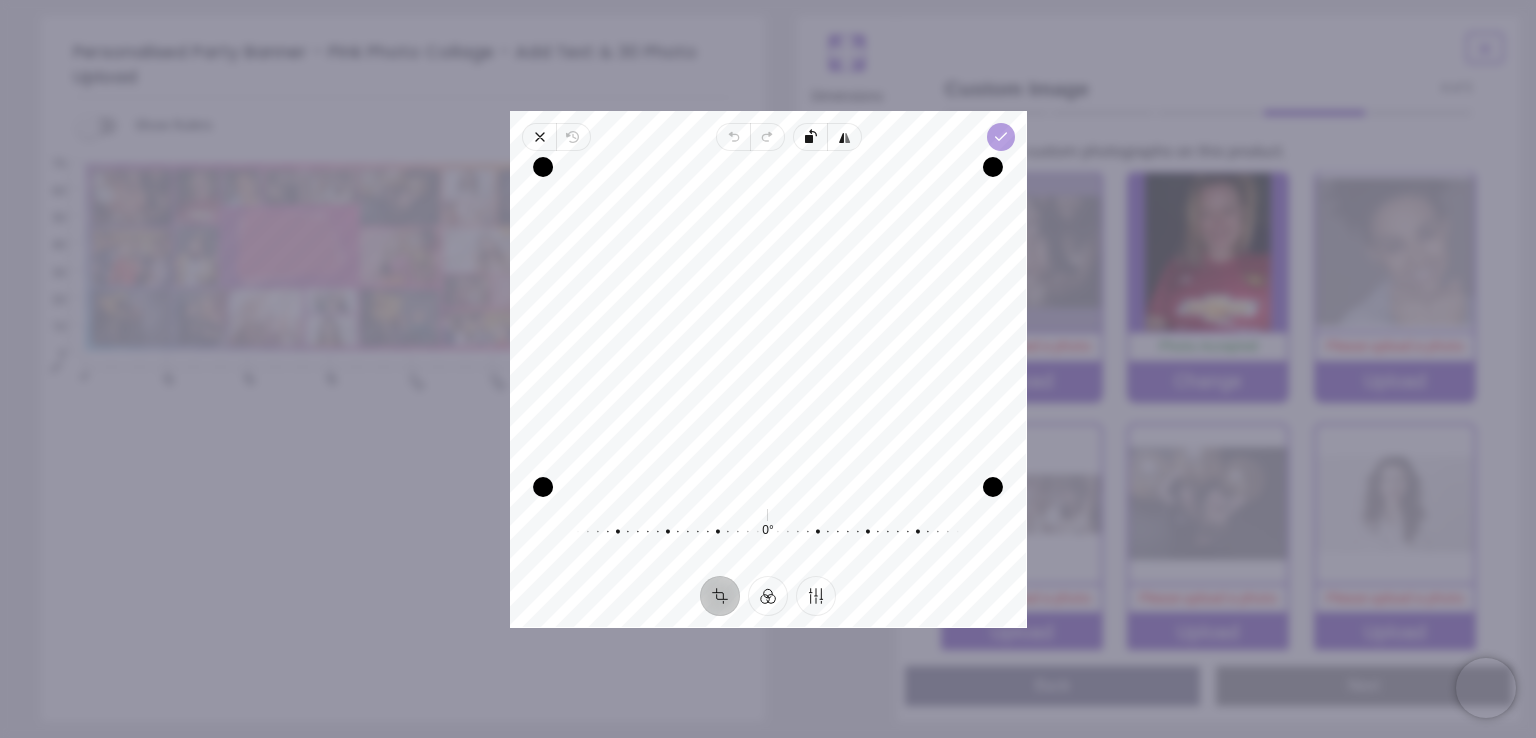 click 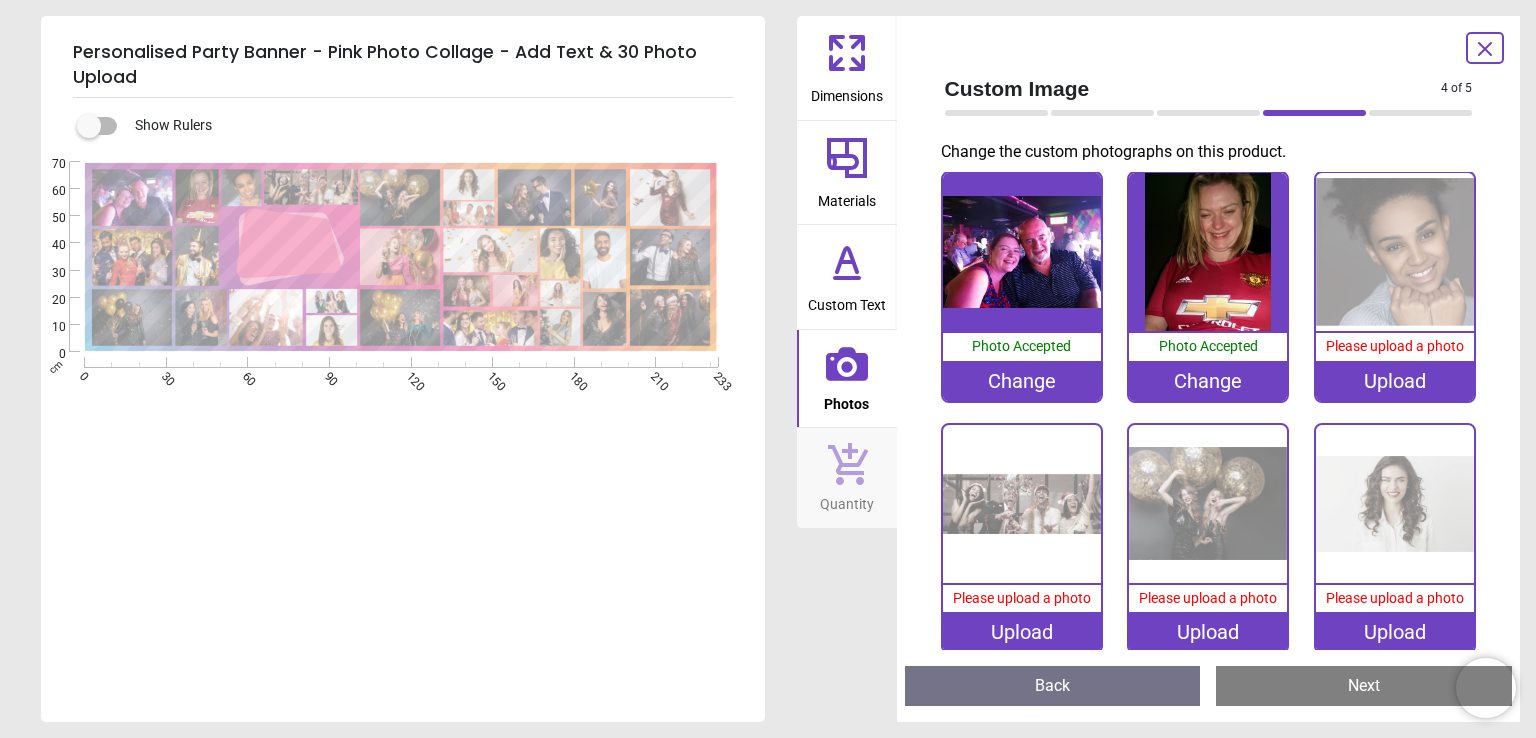 click 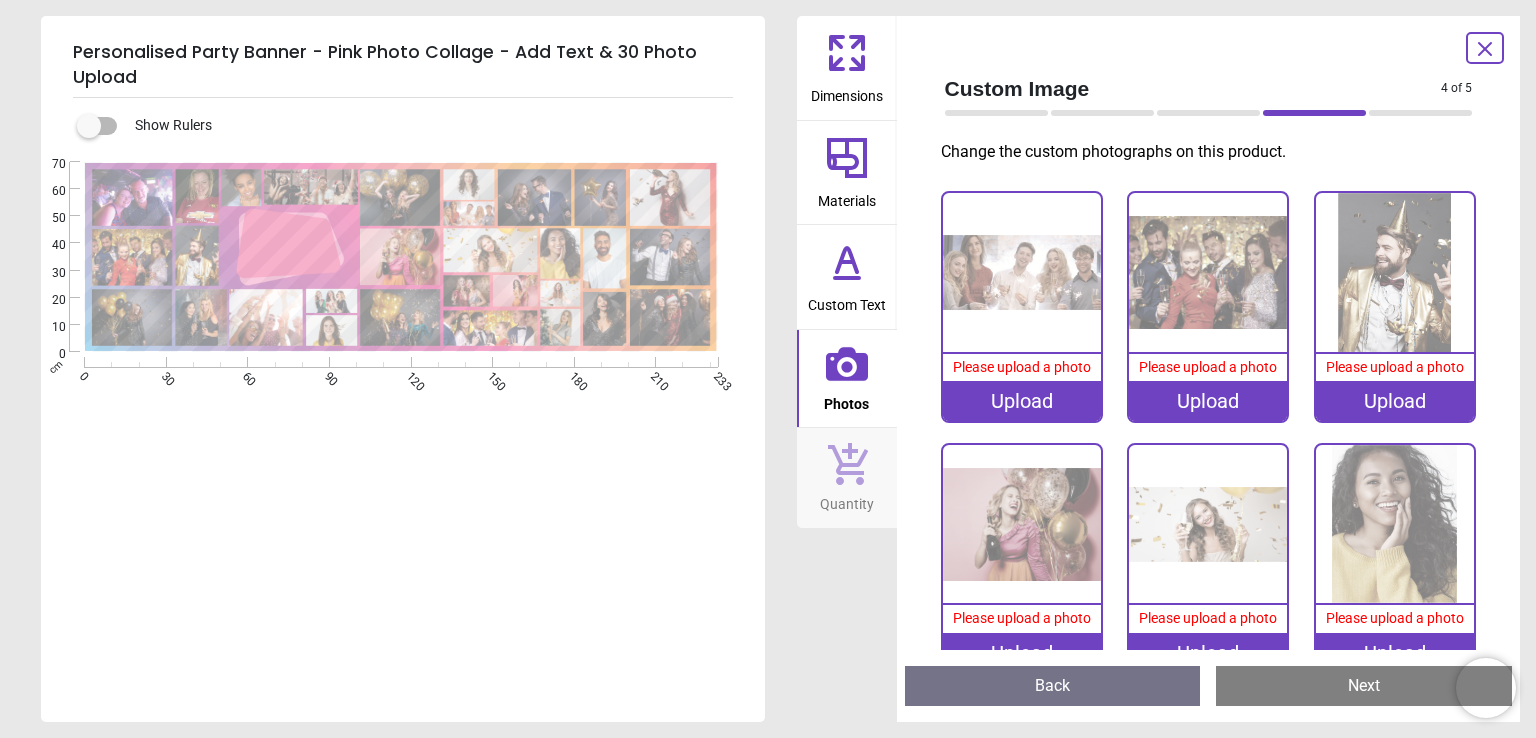 scroll, scrollTop: 755, scrollLeft: 0, axis: vertical 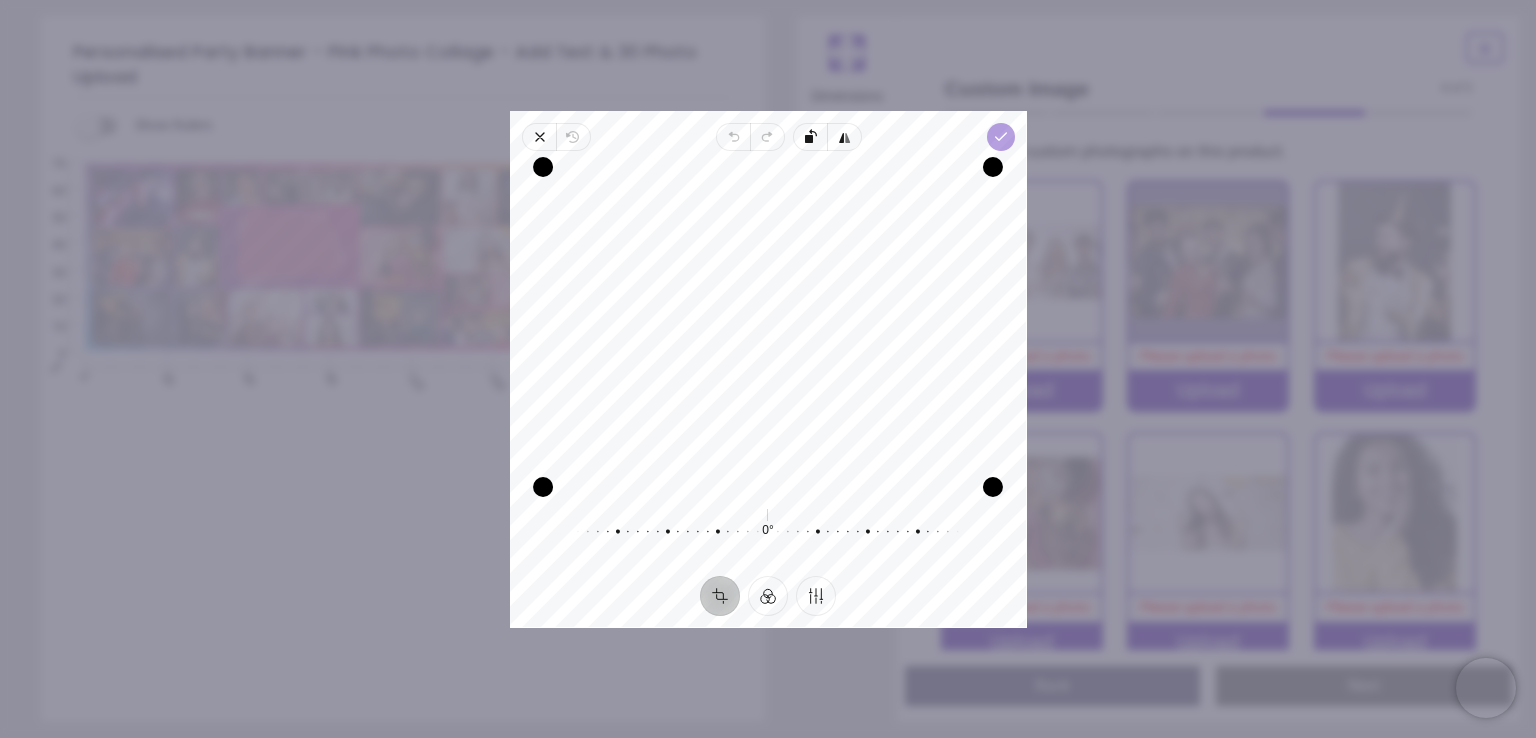 click 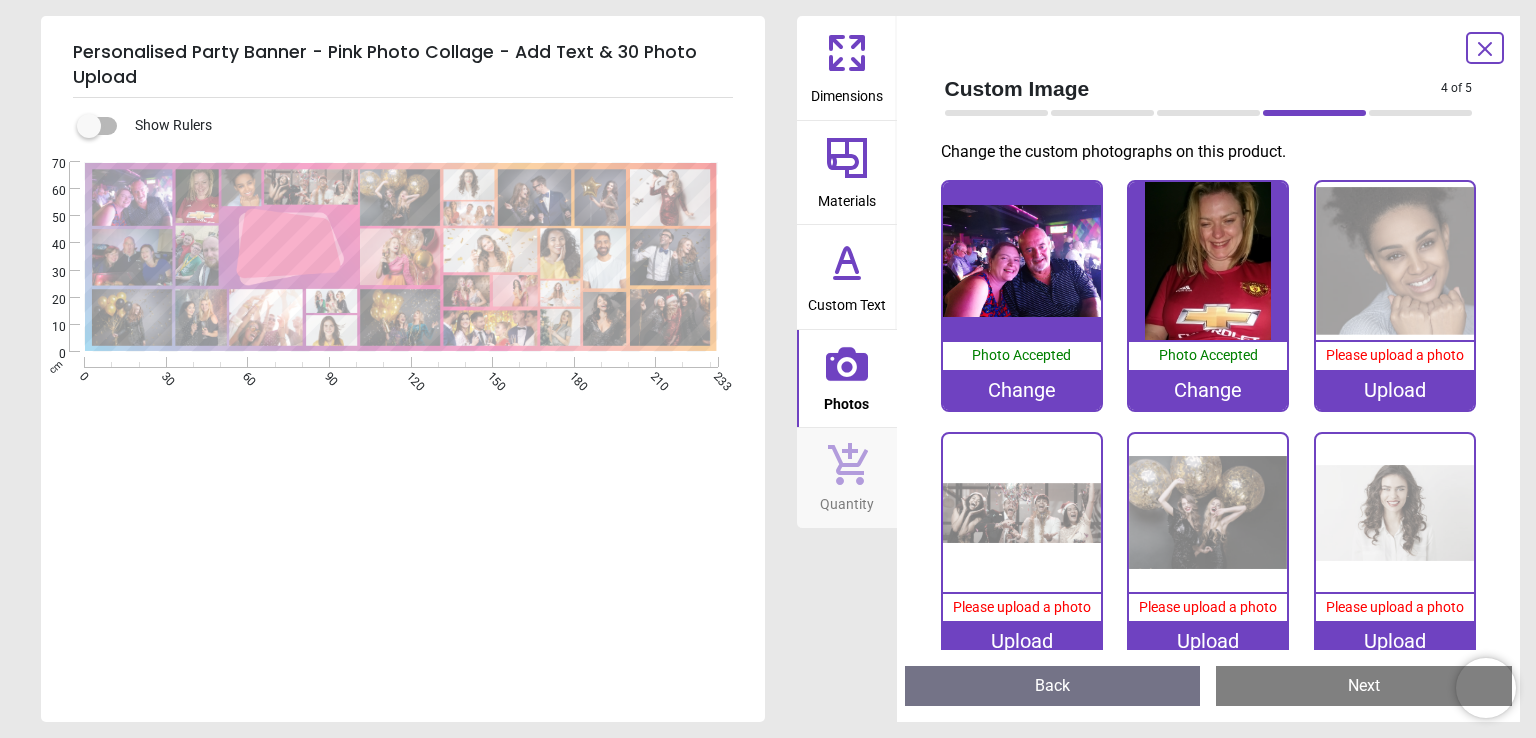 scroll, scrollTop: 0, scrollLeft: 0, axis: both 